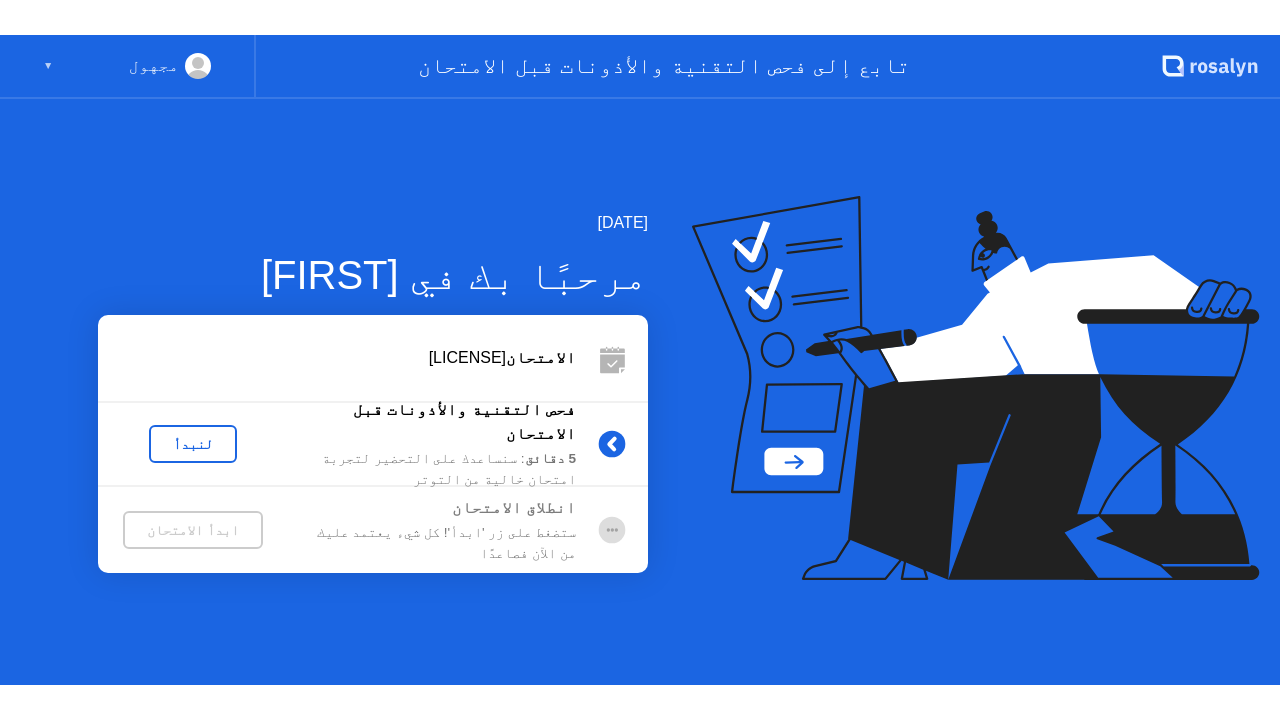 scroll, scrollTop: 0, scrollLeft: 0, axis: both 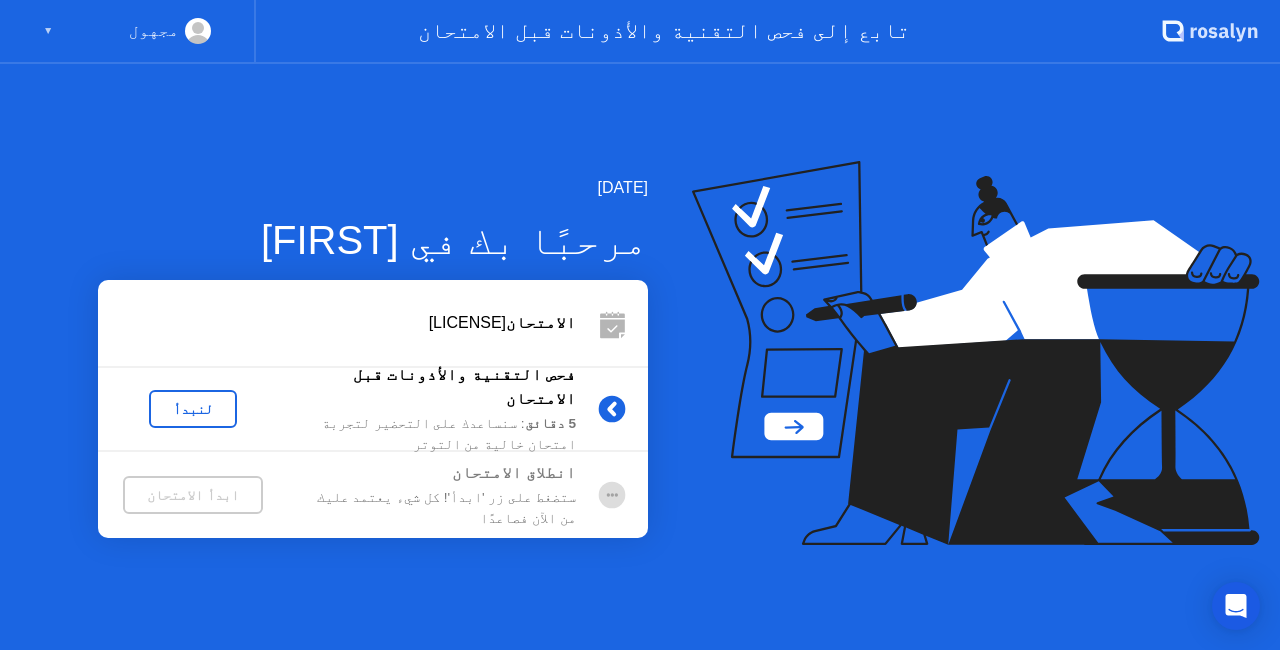 click on "لنبدأ" 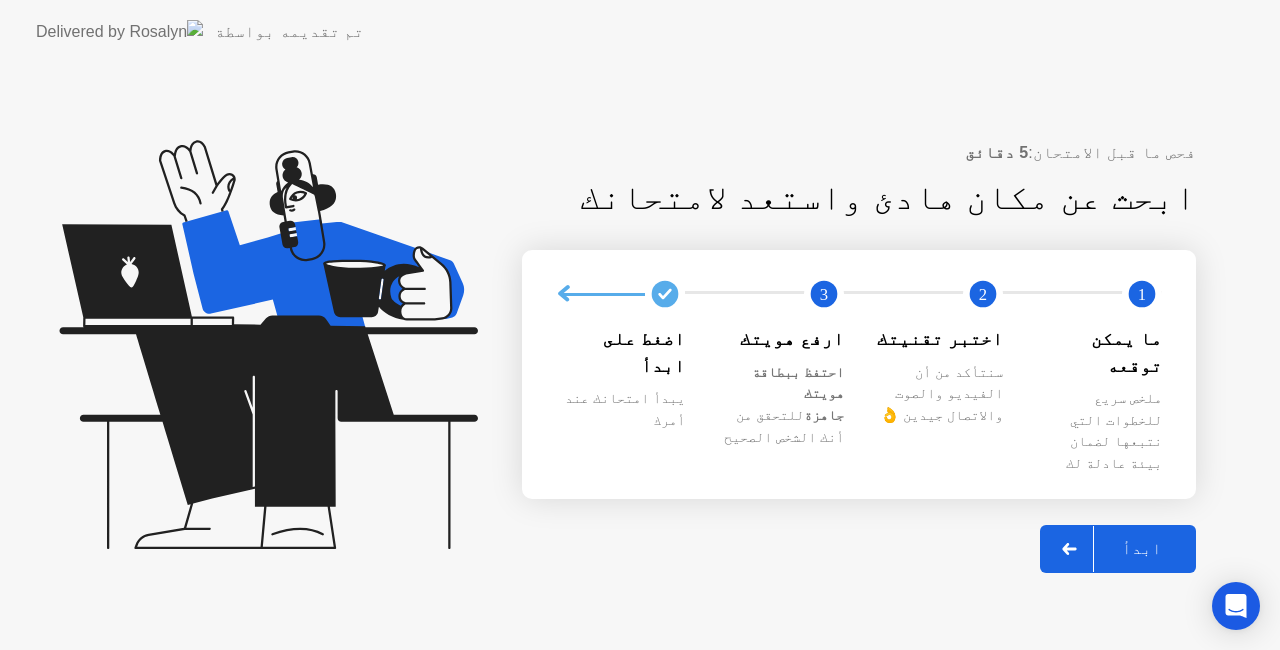 click on "ابدأ" 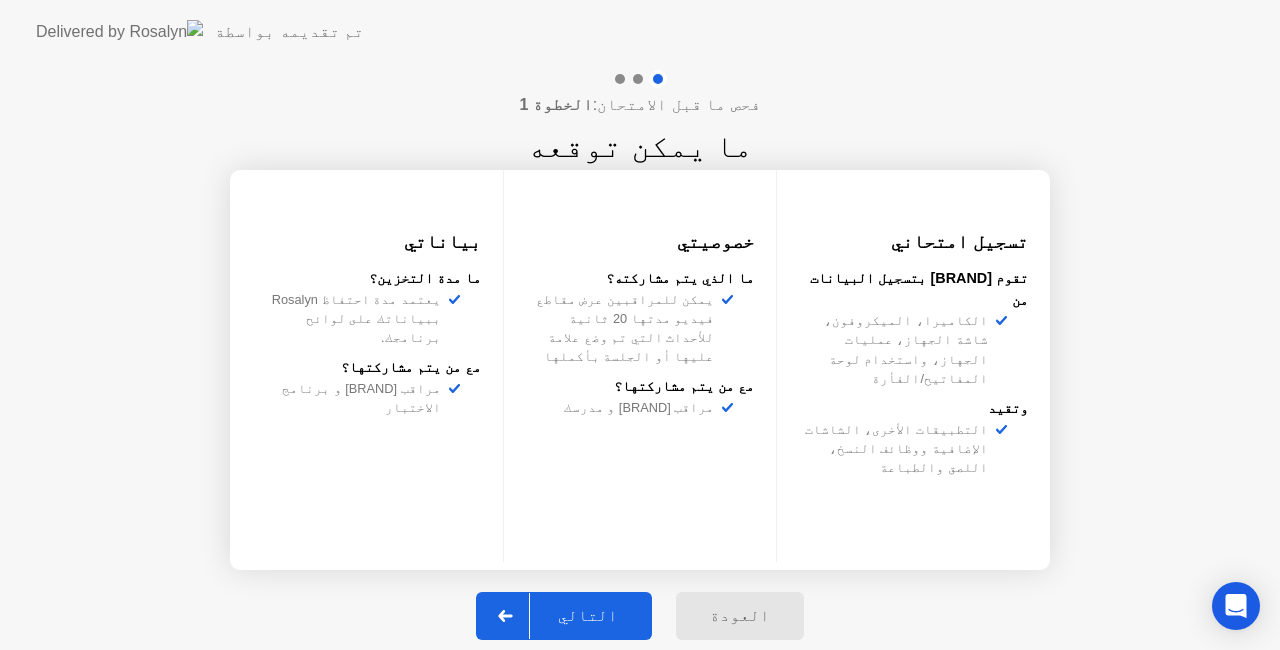 click on "التالي" 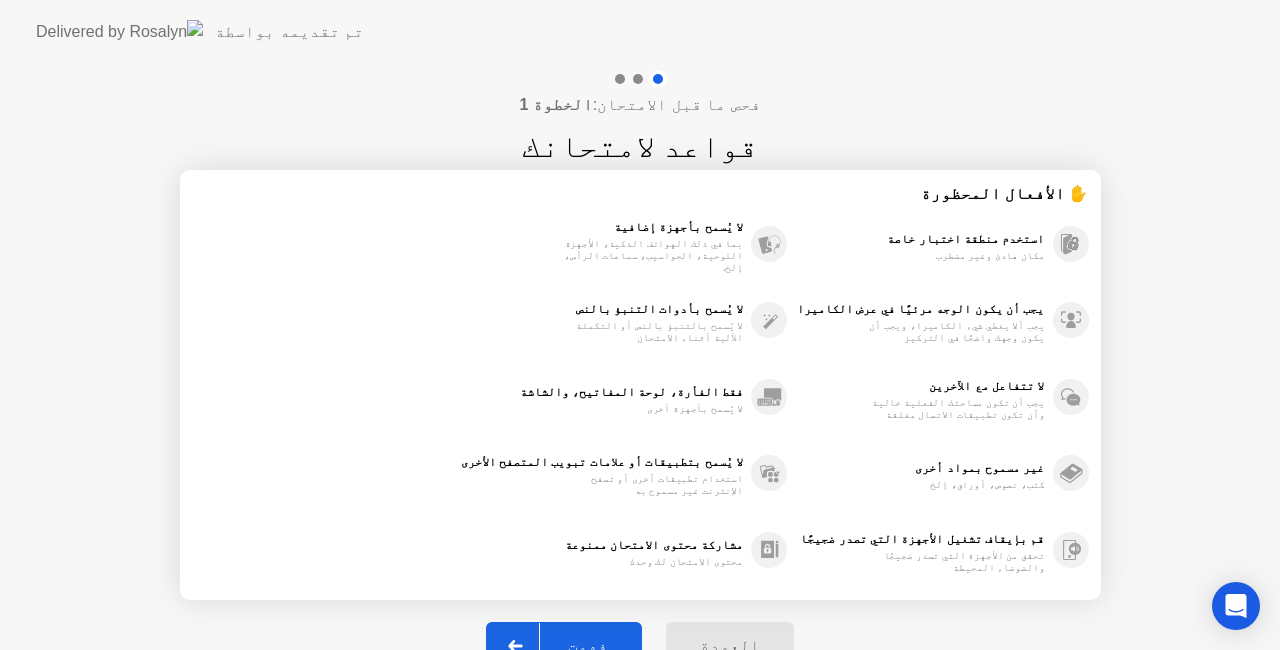 click on "فهمت" 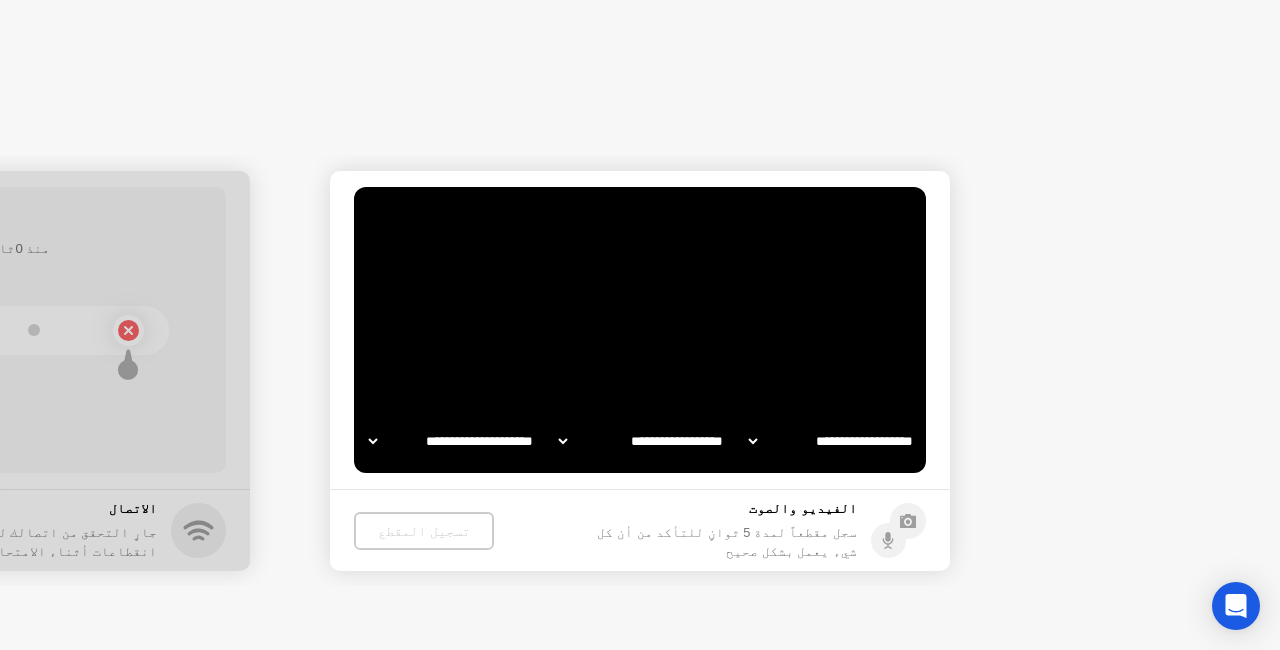 select on "**********" 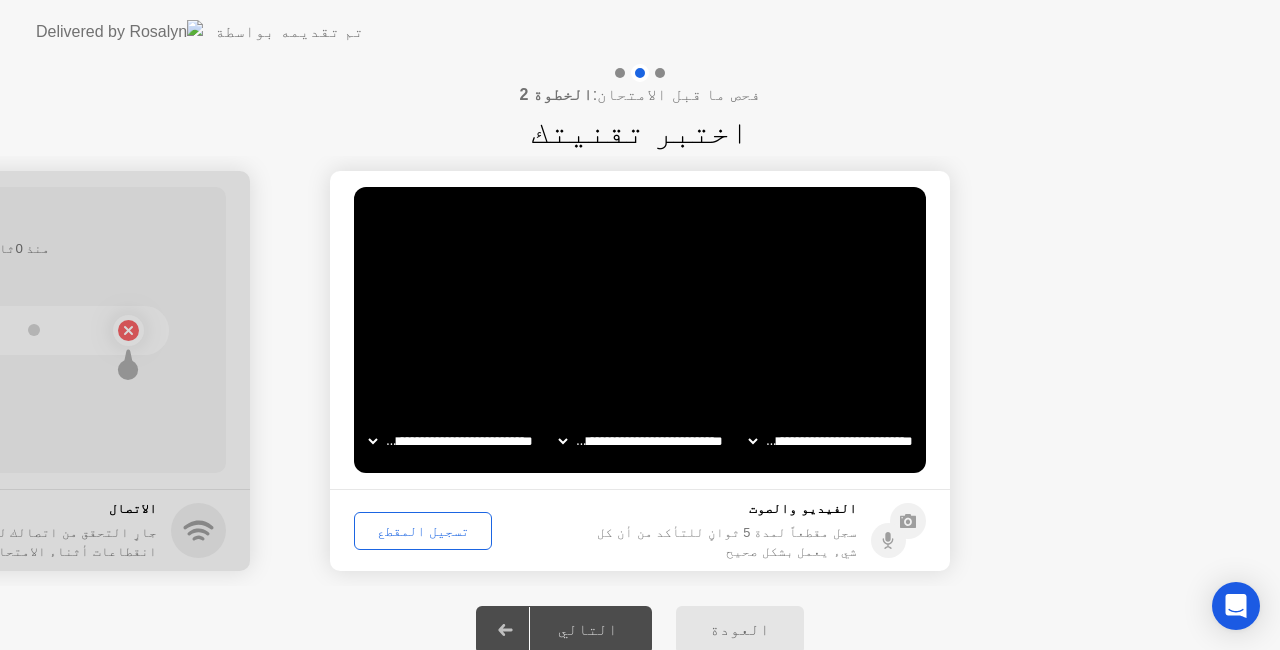 click on "تسجيل المقطع" 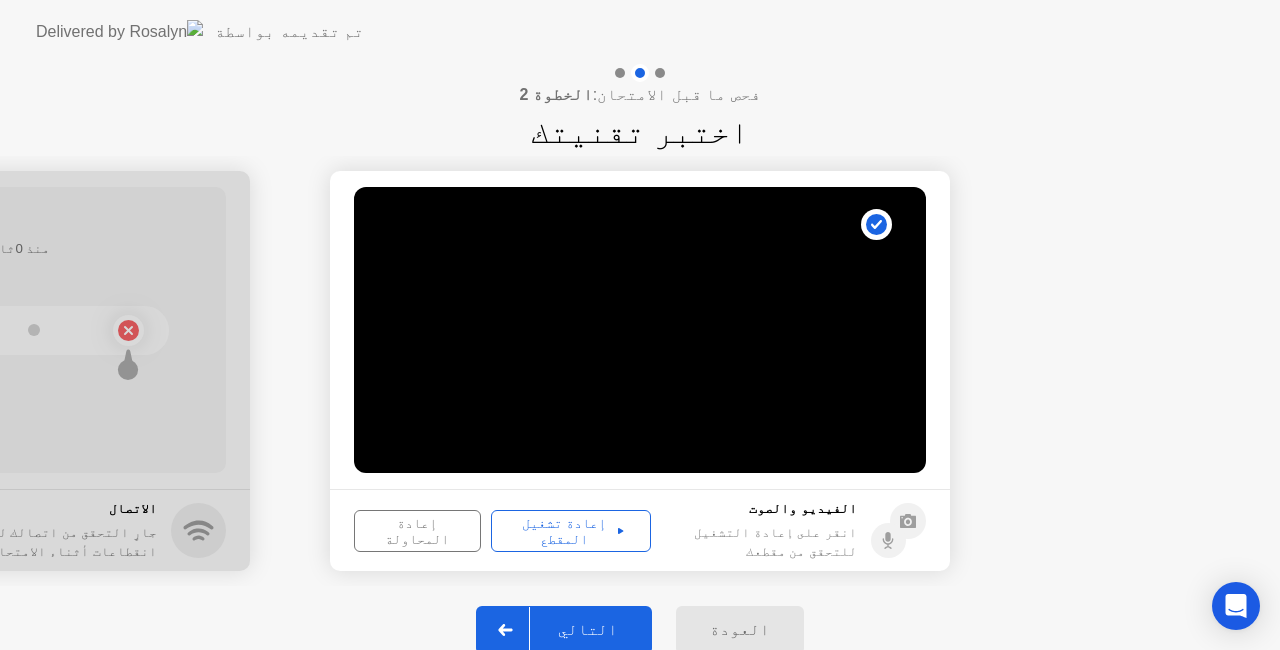 click on "إعادة تشغيل المقطع" 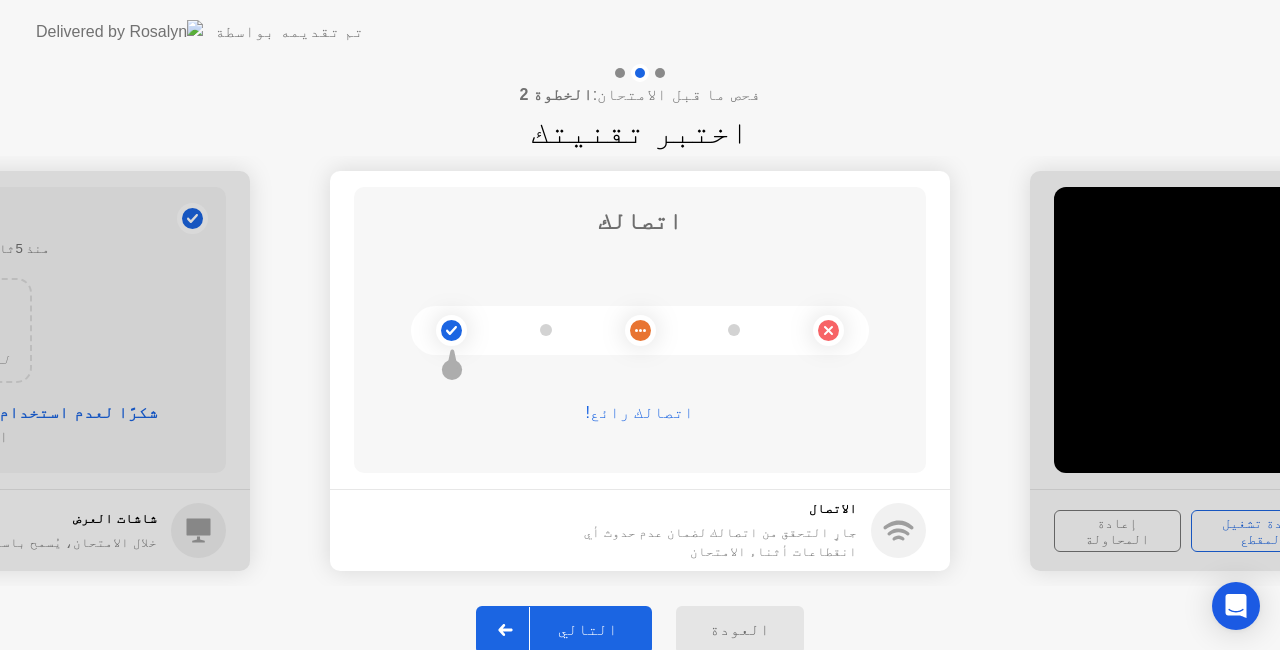 click on "التالي" 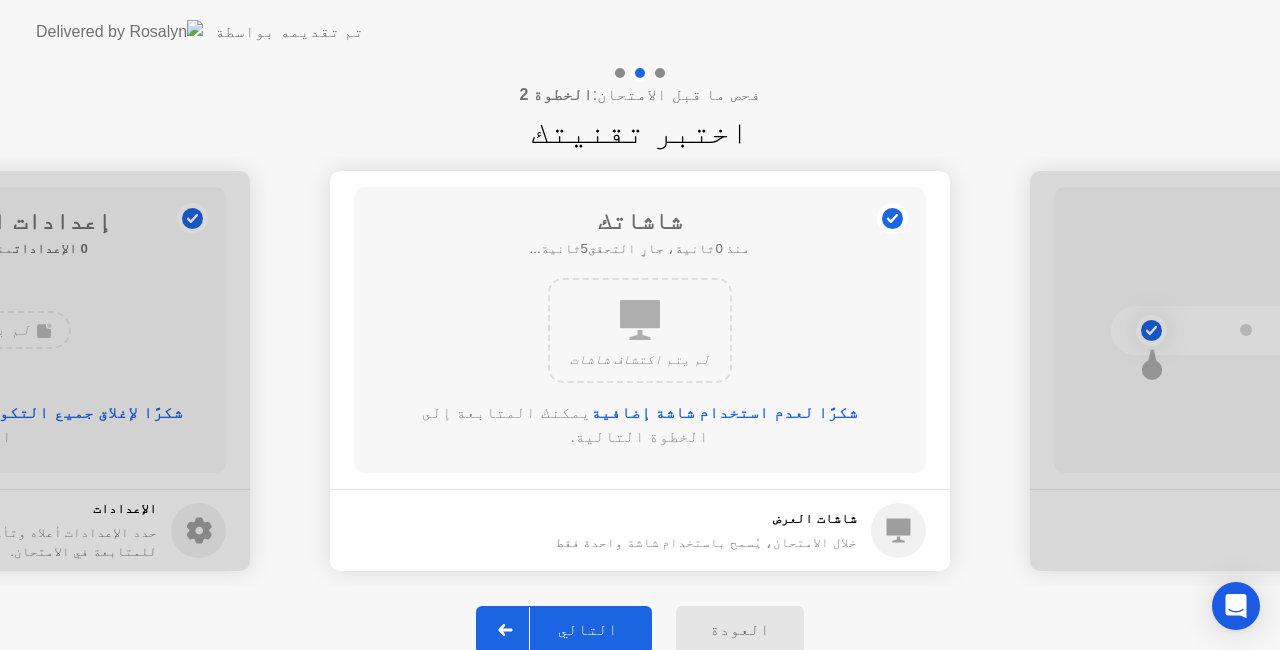 click on "التالي" 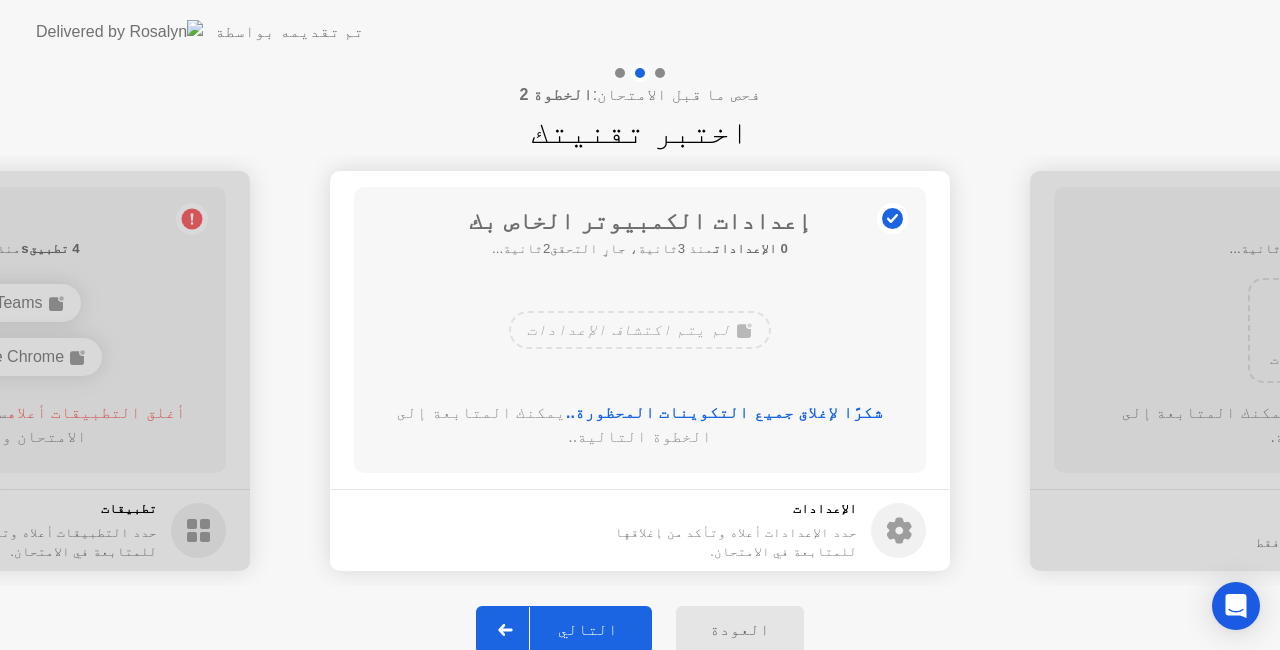 click on "التالي" 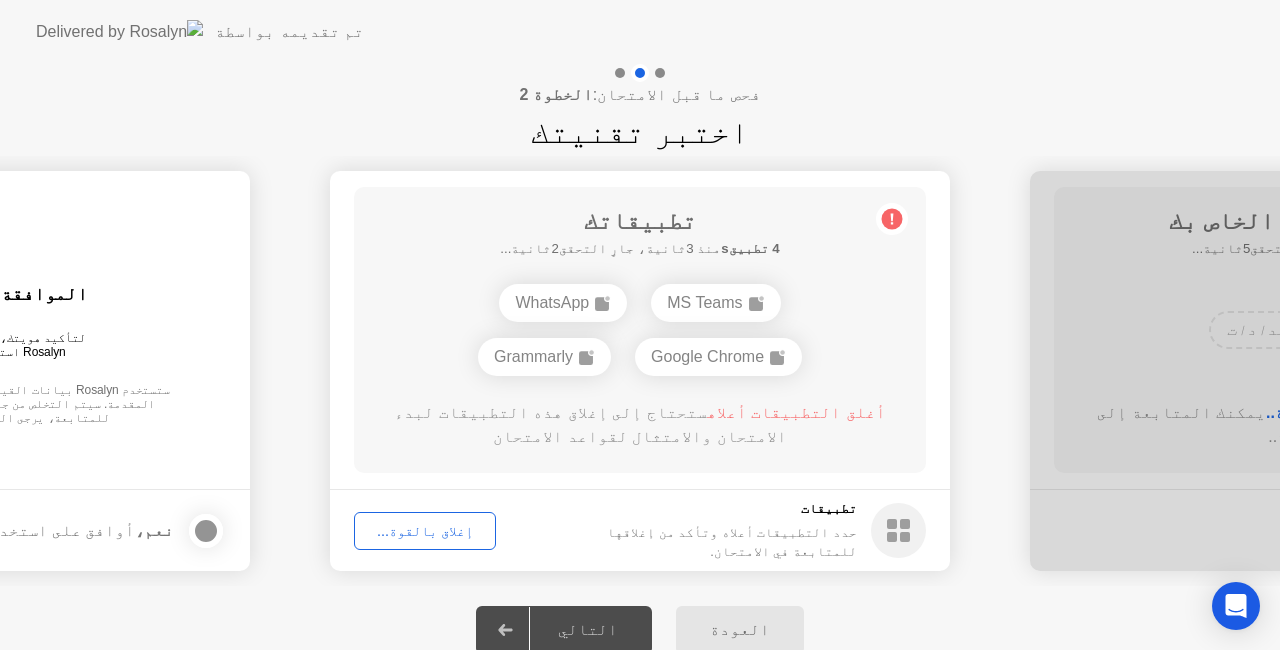 click on "إغلاق بالقوة..." 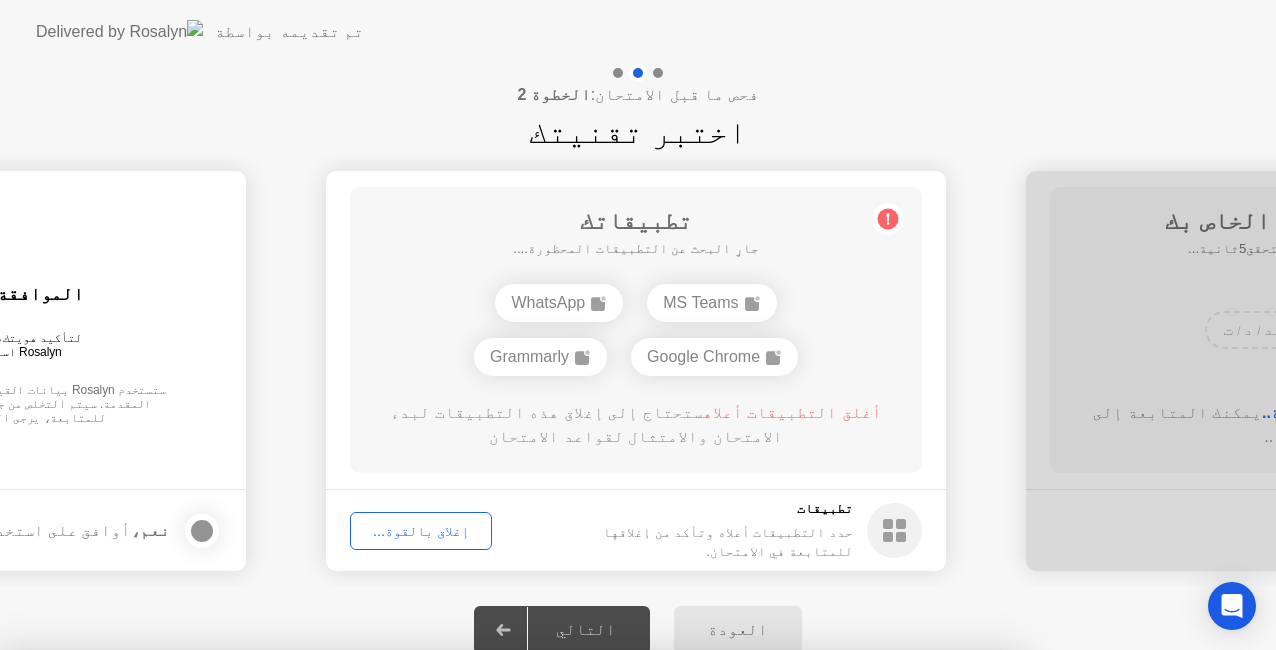 click on "تأكيد" at bounding box center (578, 980) 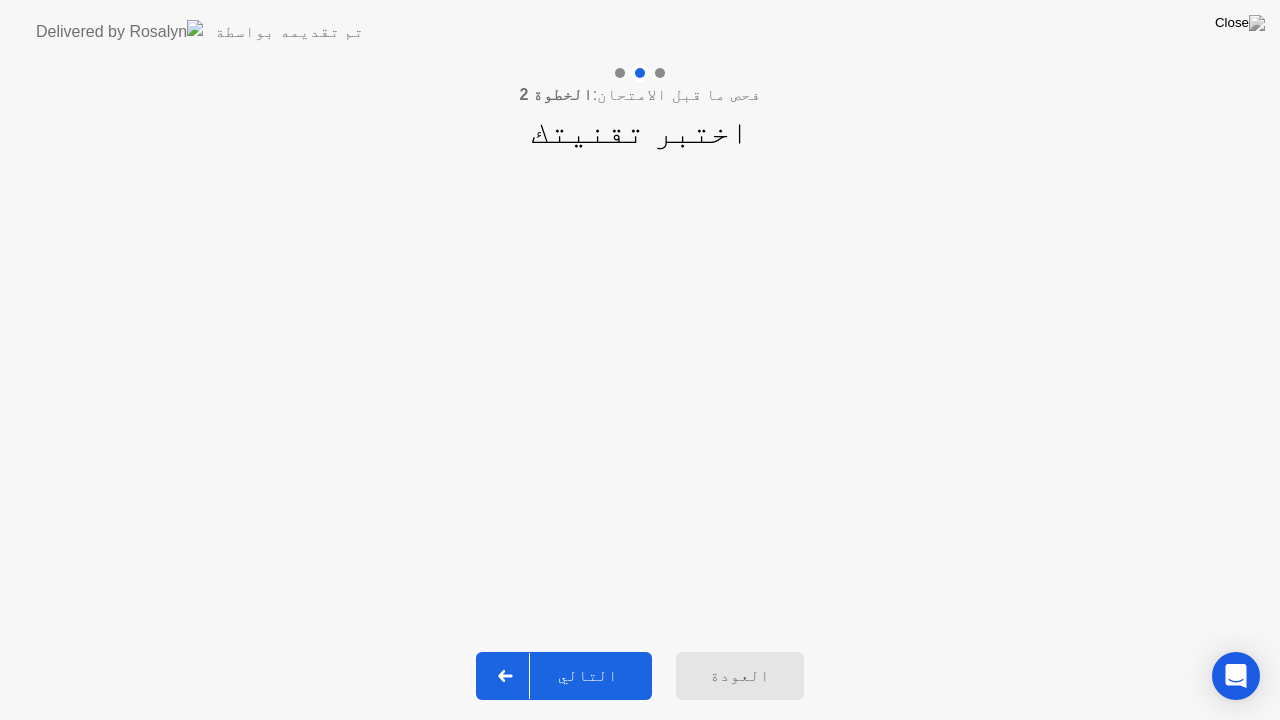 click on "التالي" 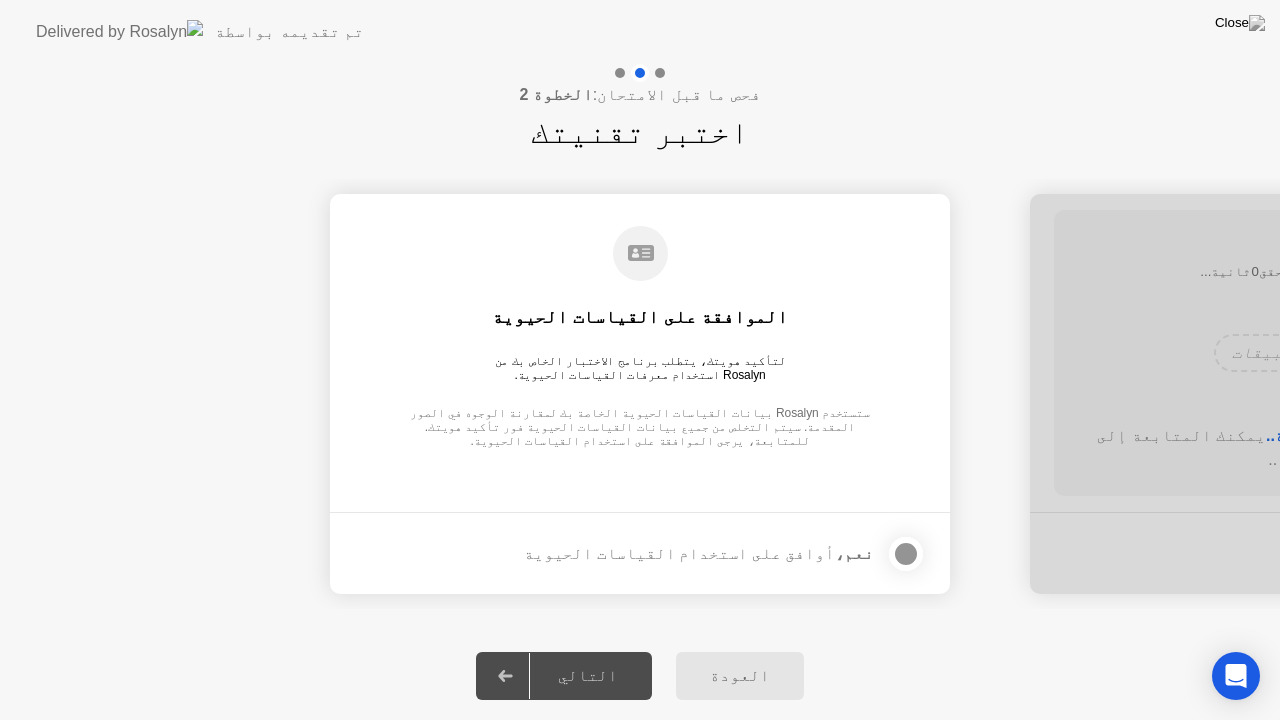 drag, startPoint x: 914, startPoint y: 560, endPoint x: 808, endPoint y: 639, distance: 132.2006 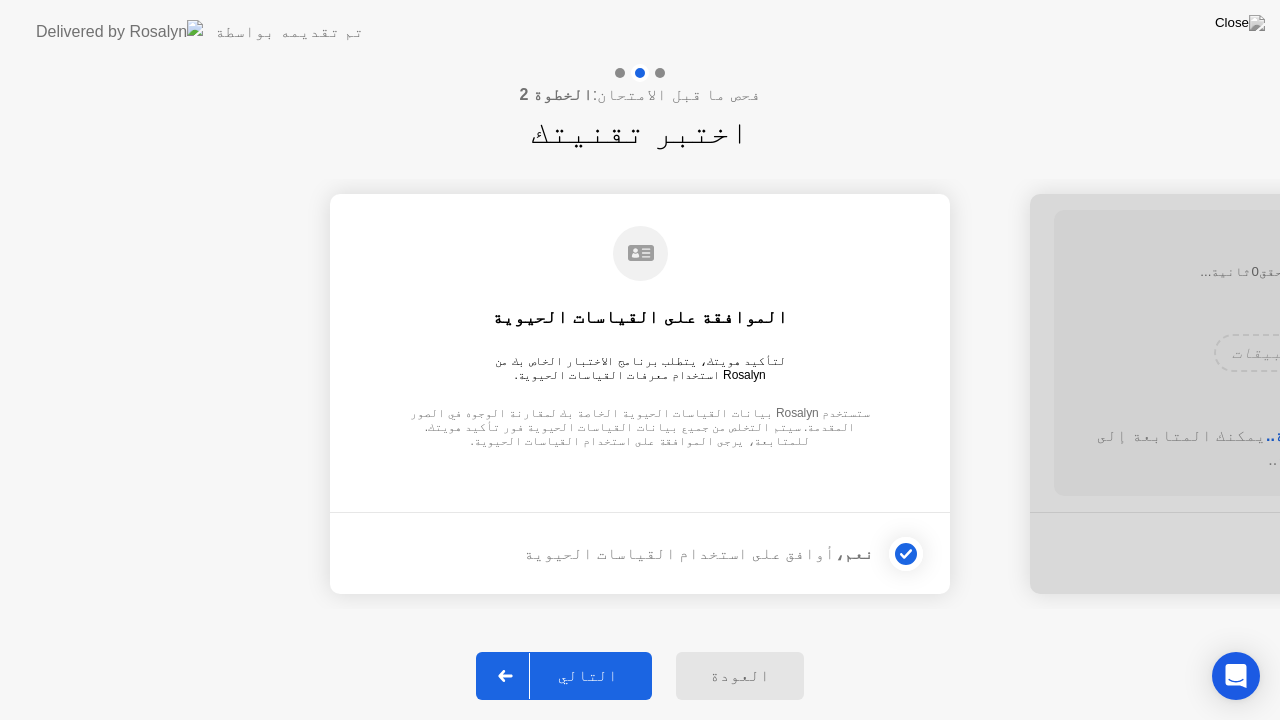 click 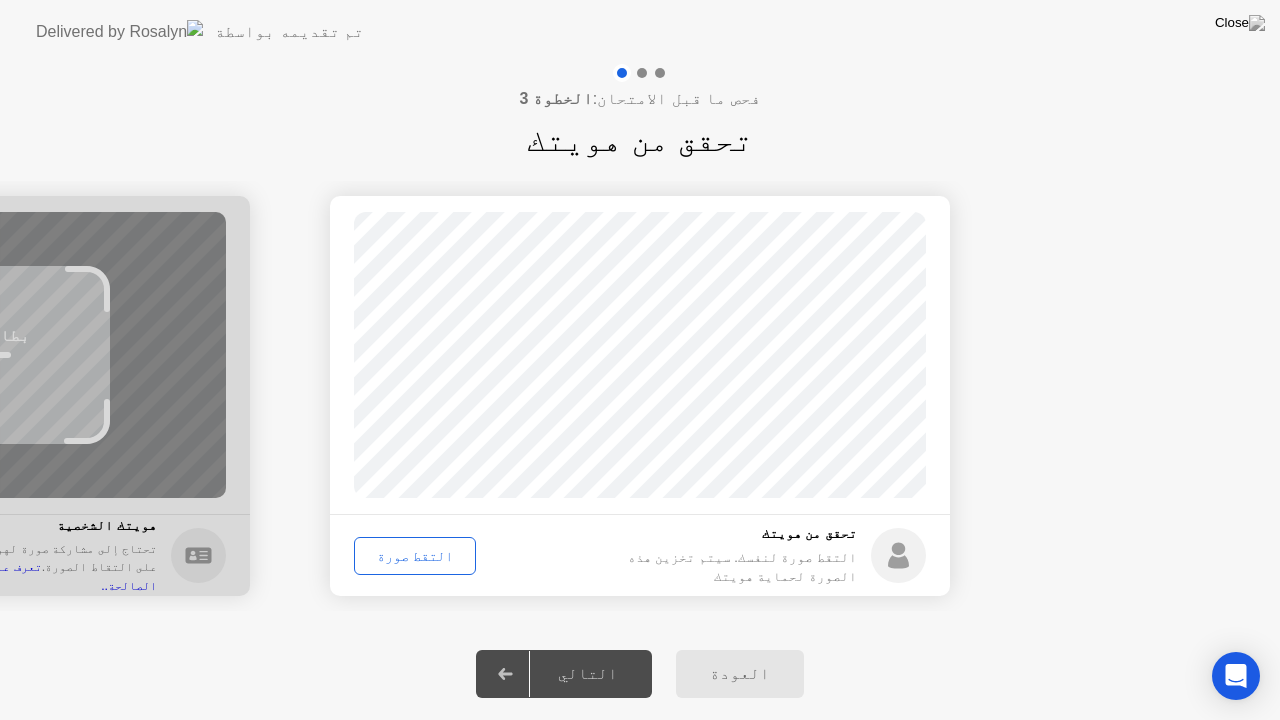 click on "التقط صورة" 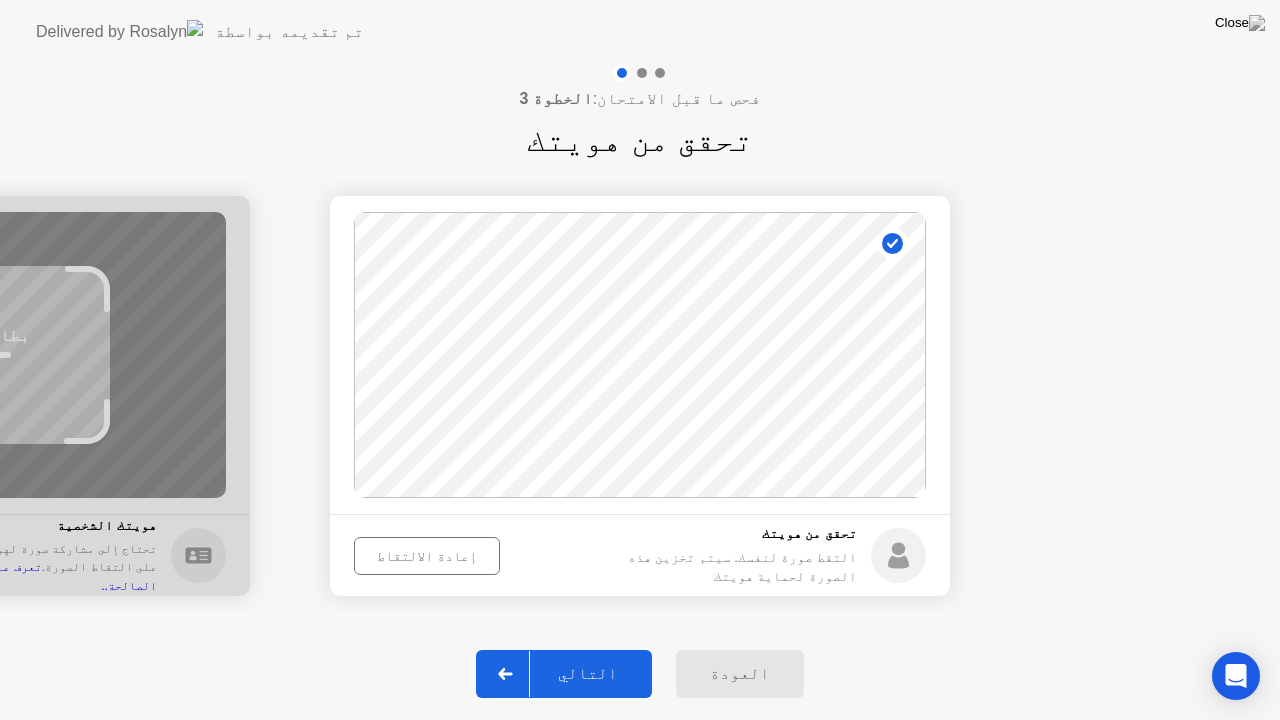 click on "إعادة الالتقاط" 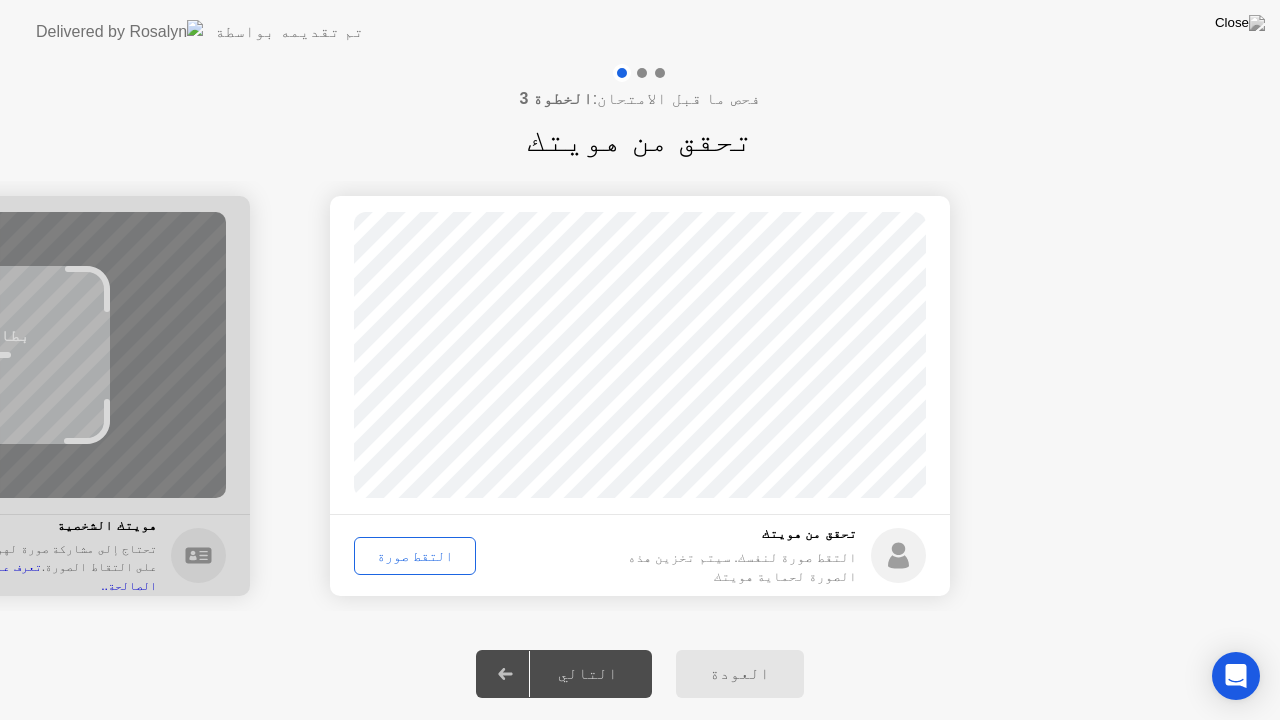 click on "التقط صورة" 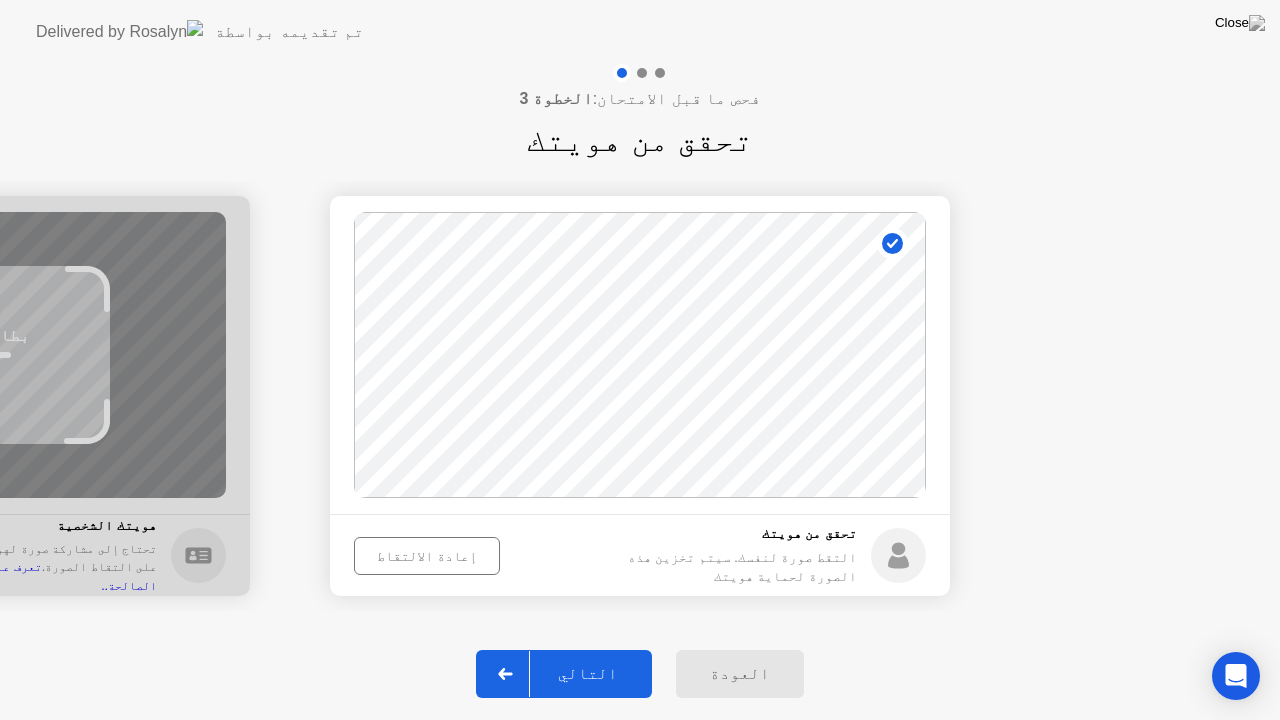 click on "التالي" 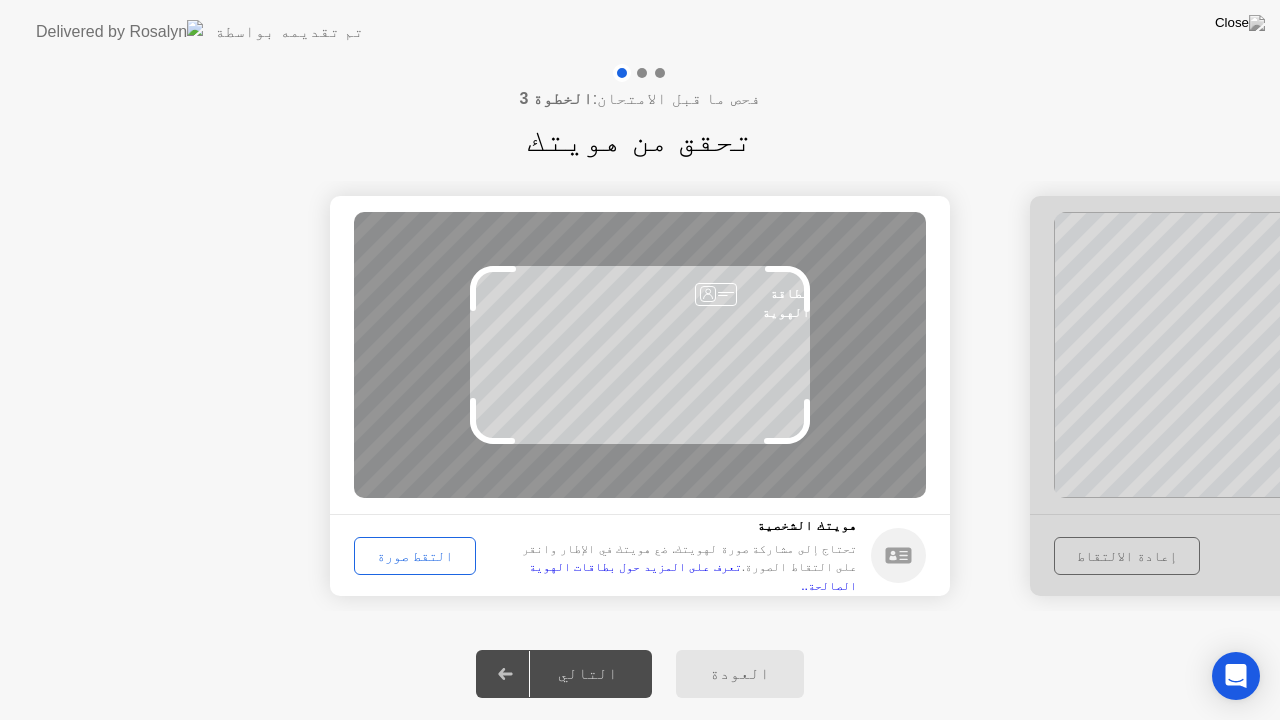 click on "التقط صورة" 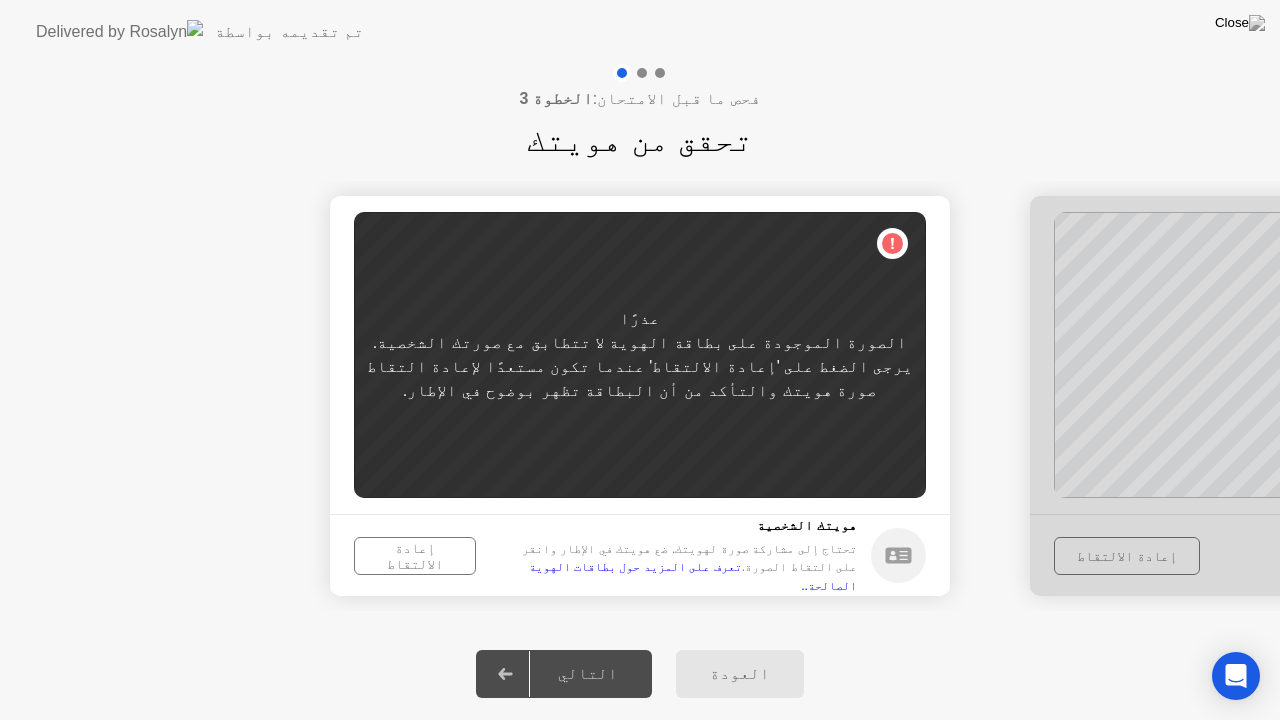 click on "إعادة الالتقاط" 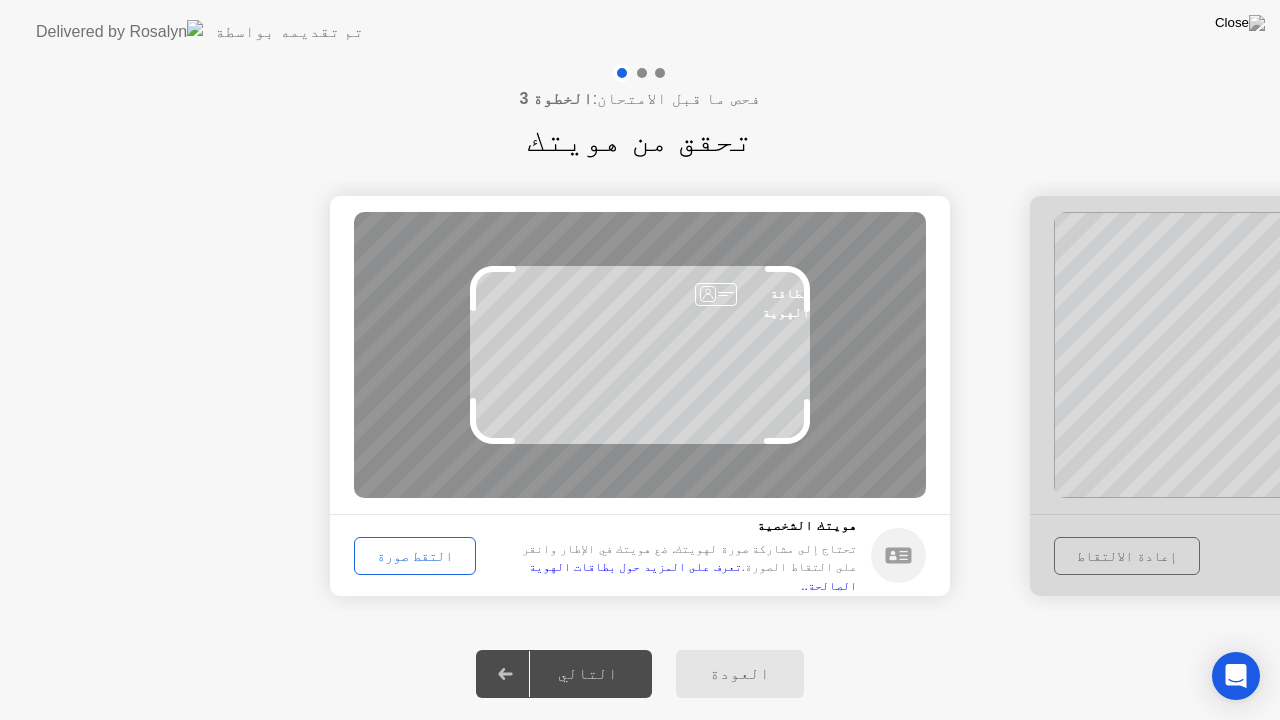 click on "التقط صورة" 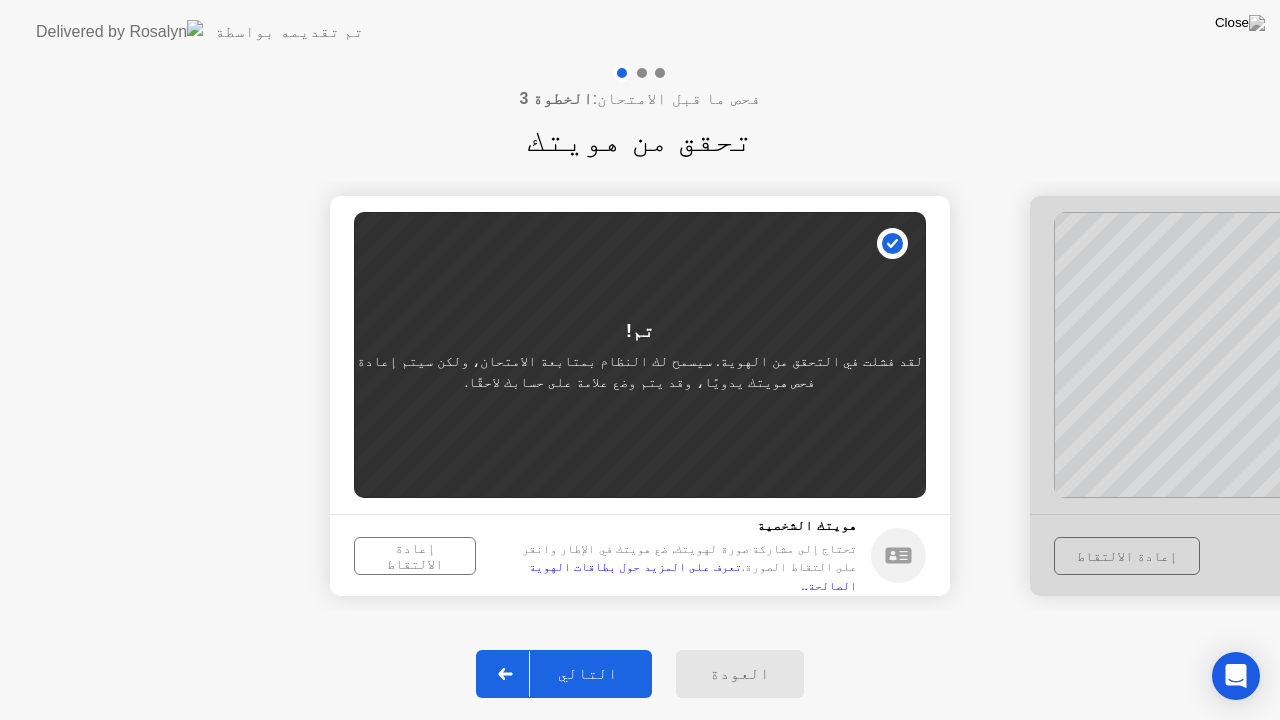 click on "إعادة الالتقاط" 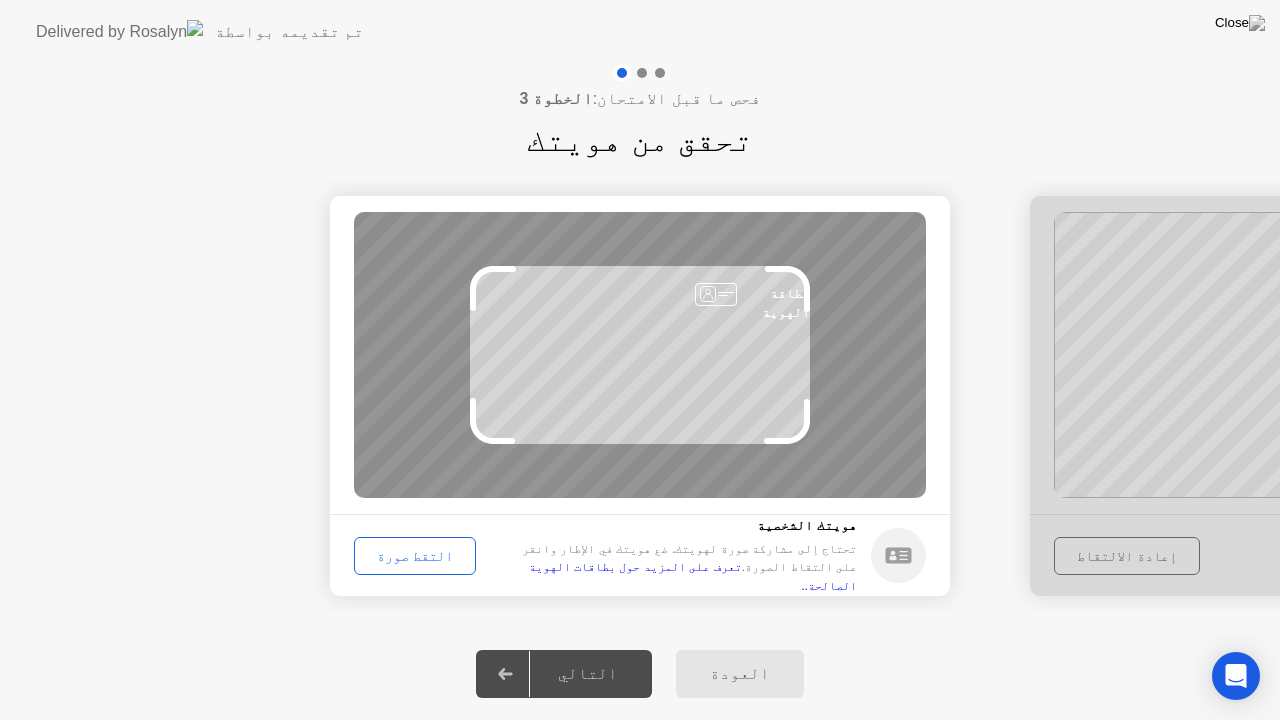 click on "التقط صورة" 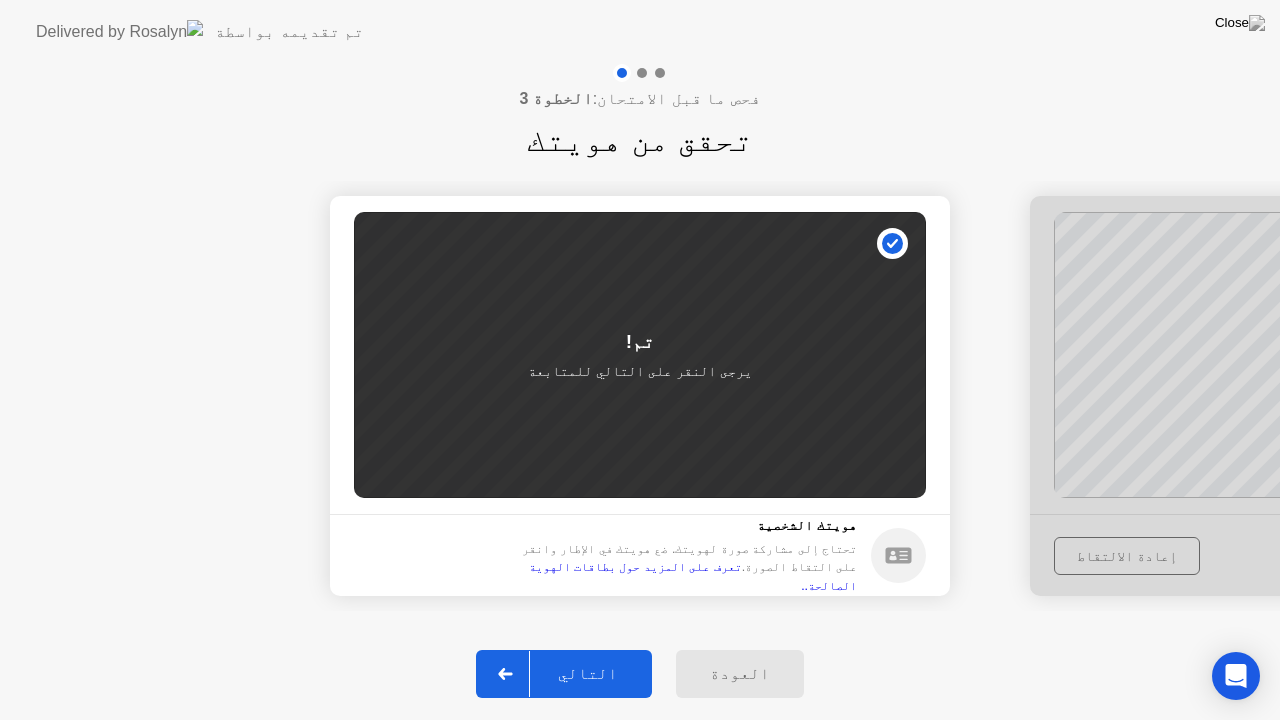 click on "التالي" 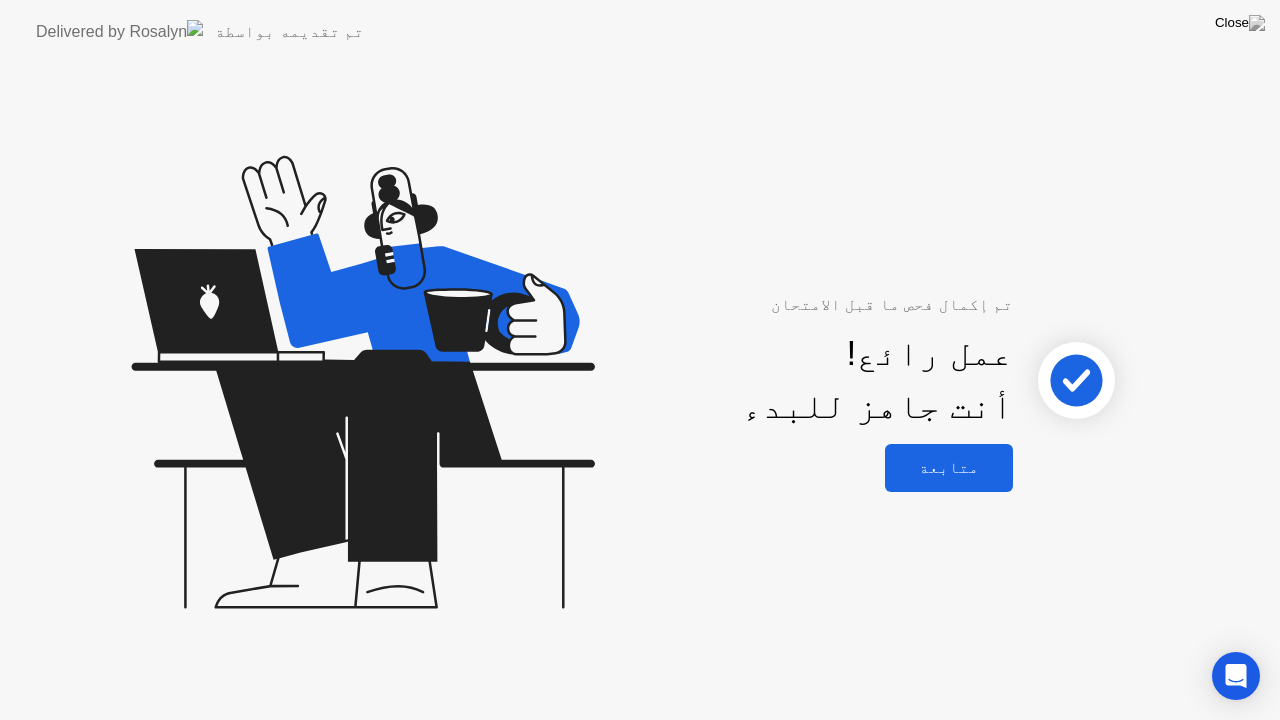 click on "متابعة" 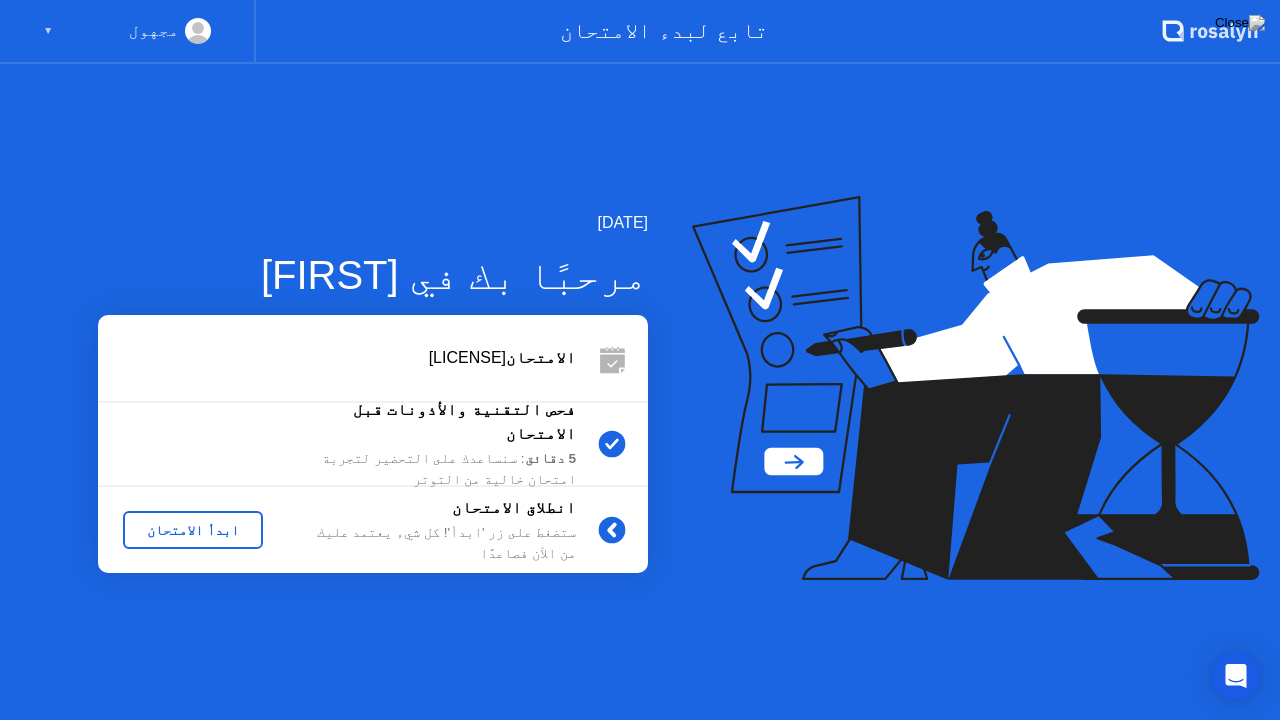 click on "ابدأ الامتحان" 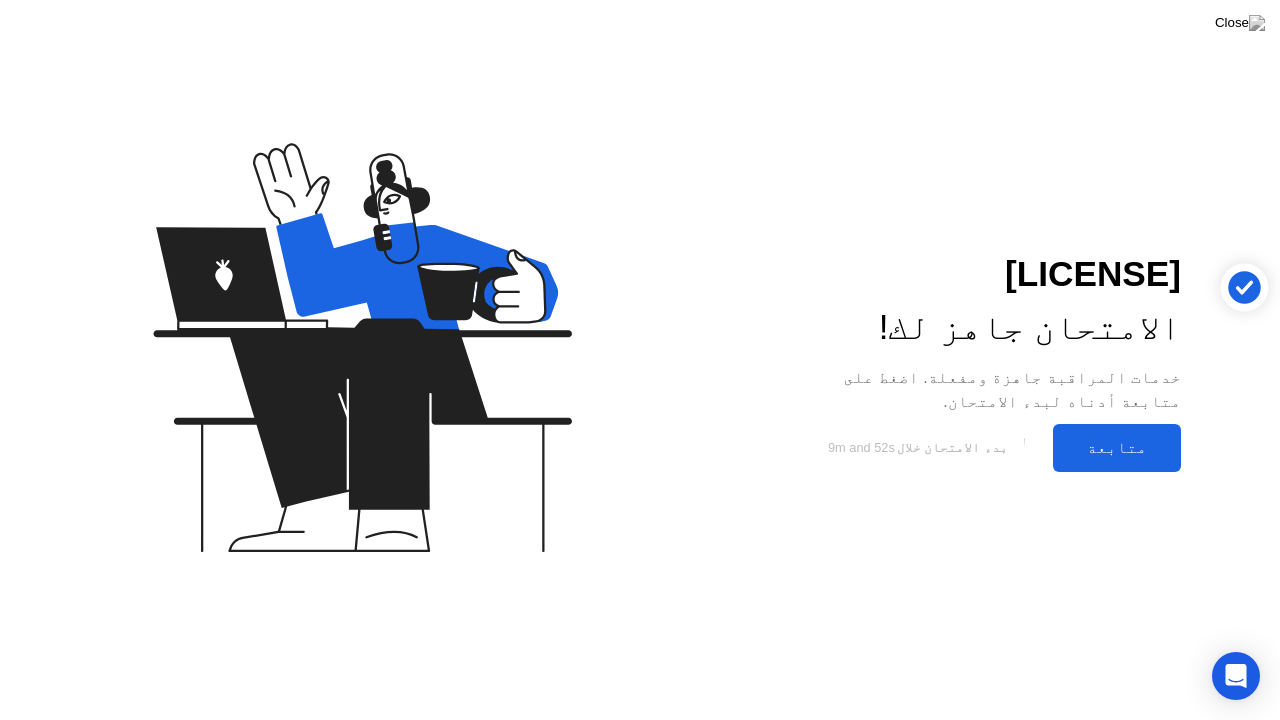 click on "متابعة" 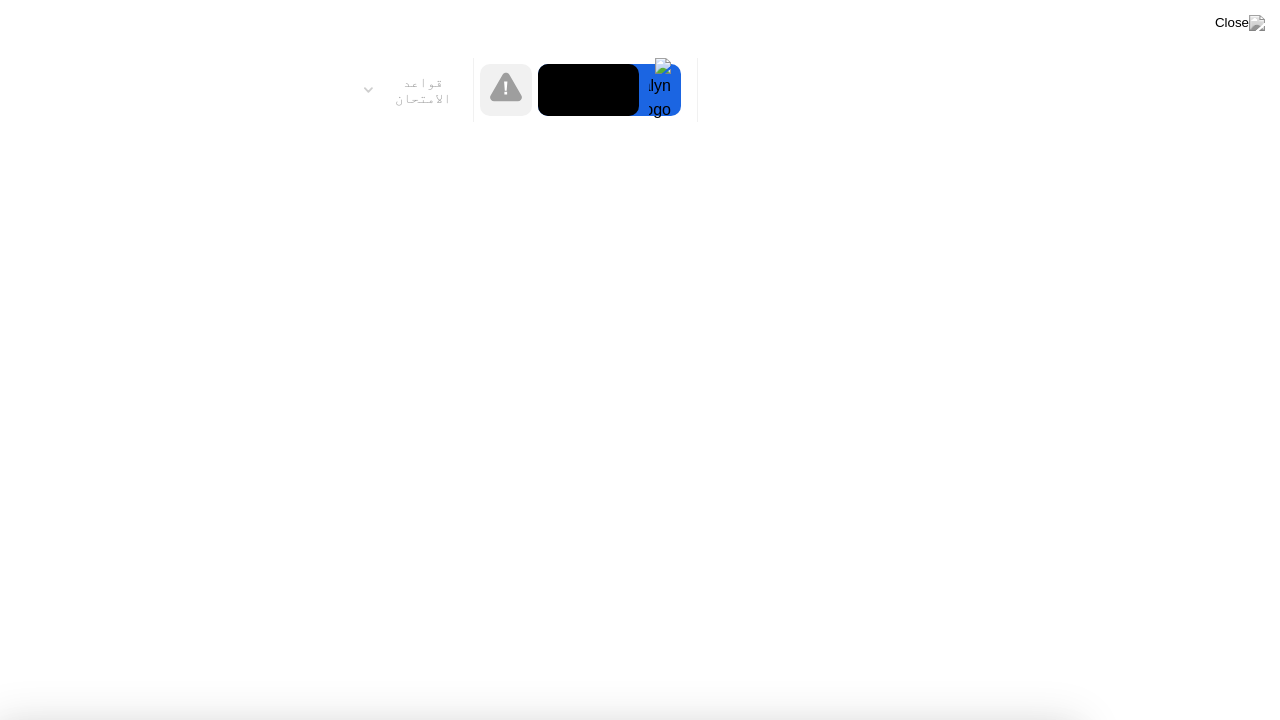 click on "فهمت!" at bounding box center (648, 1216) 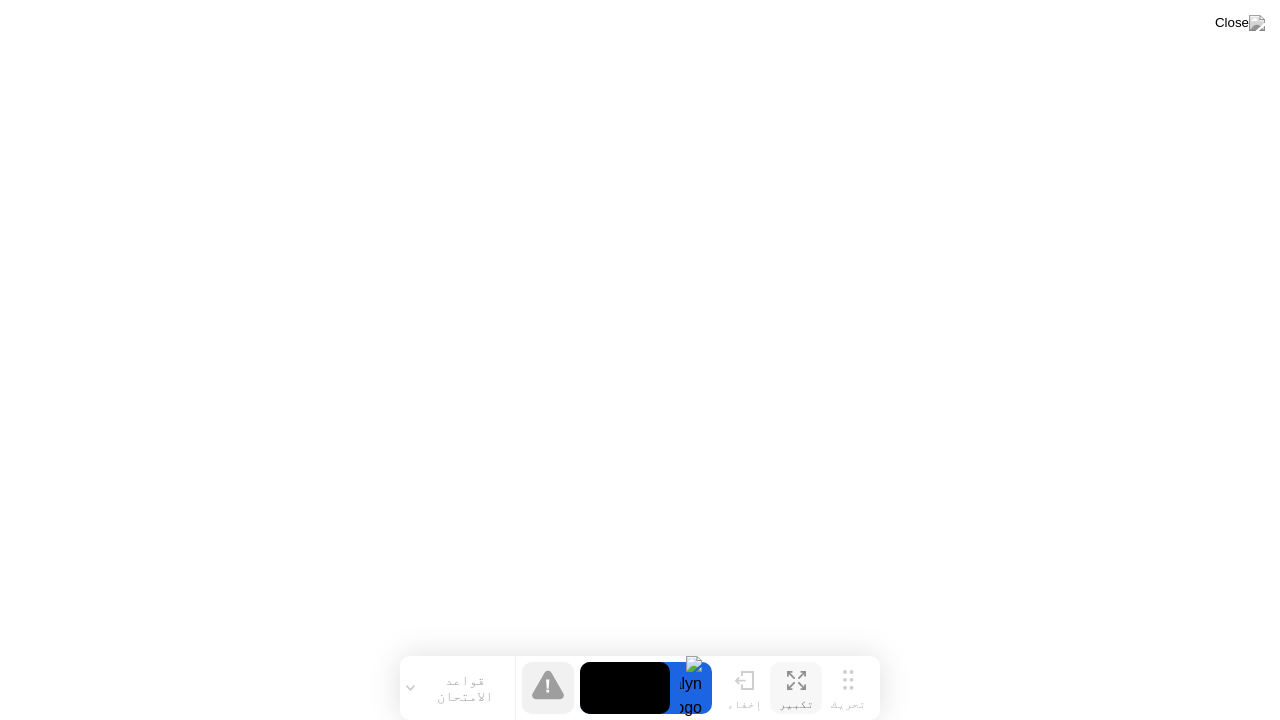 click 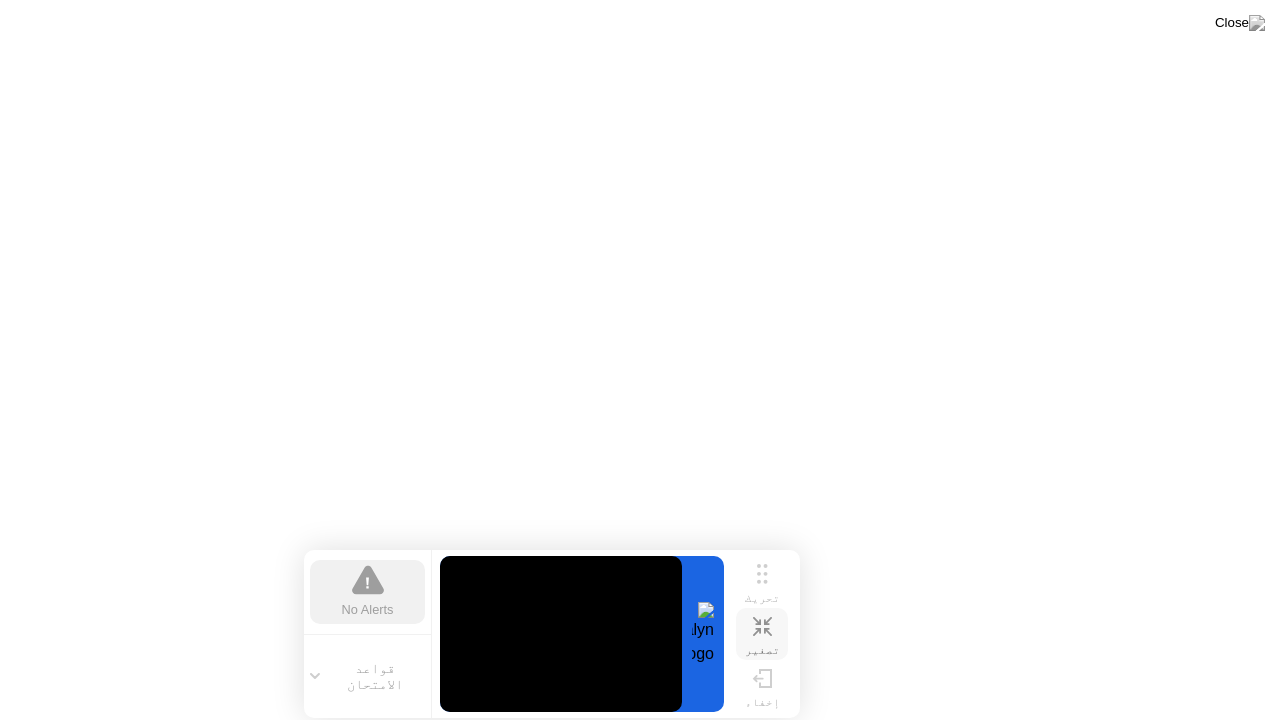 click 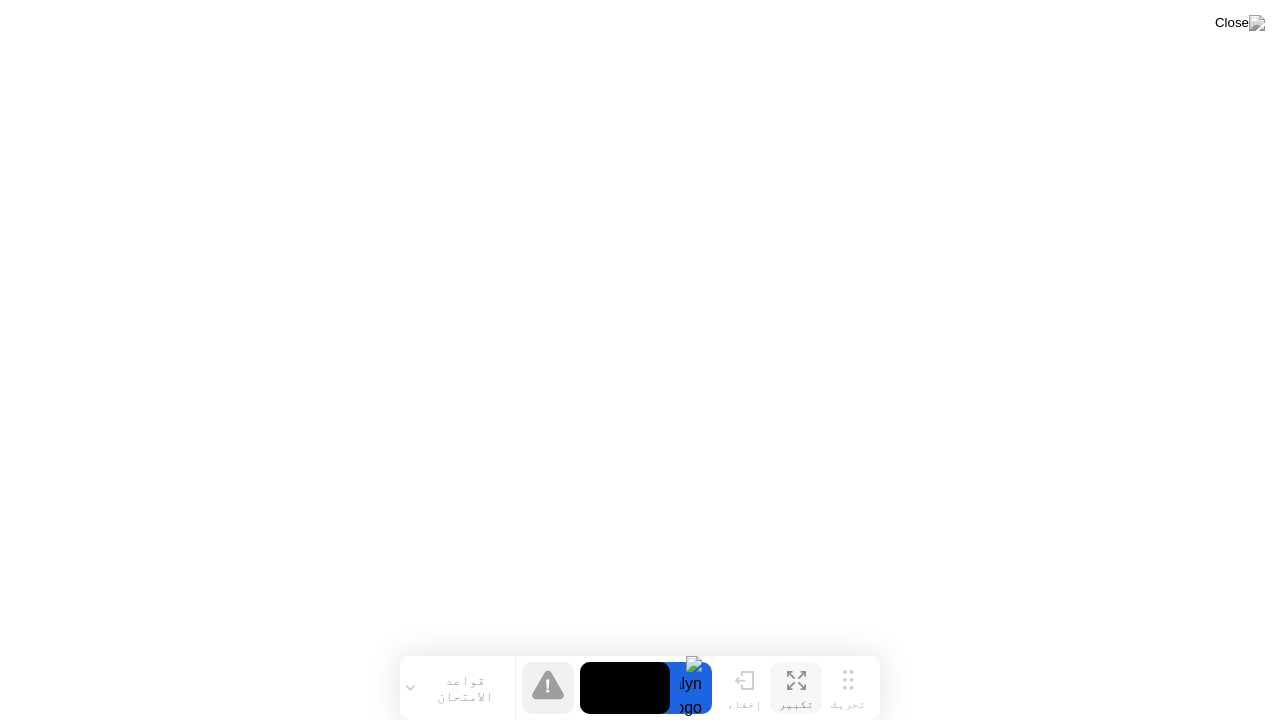 click 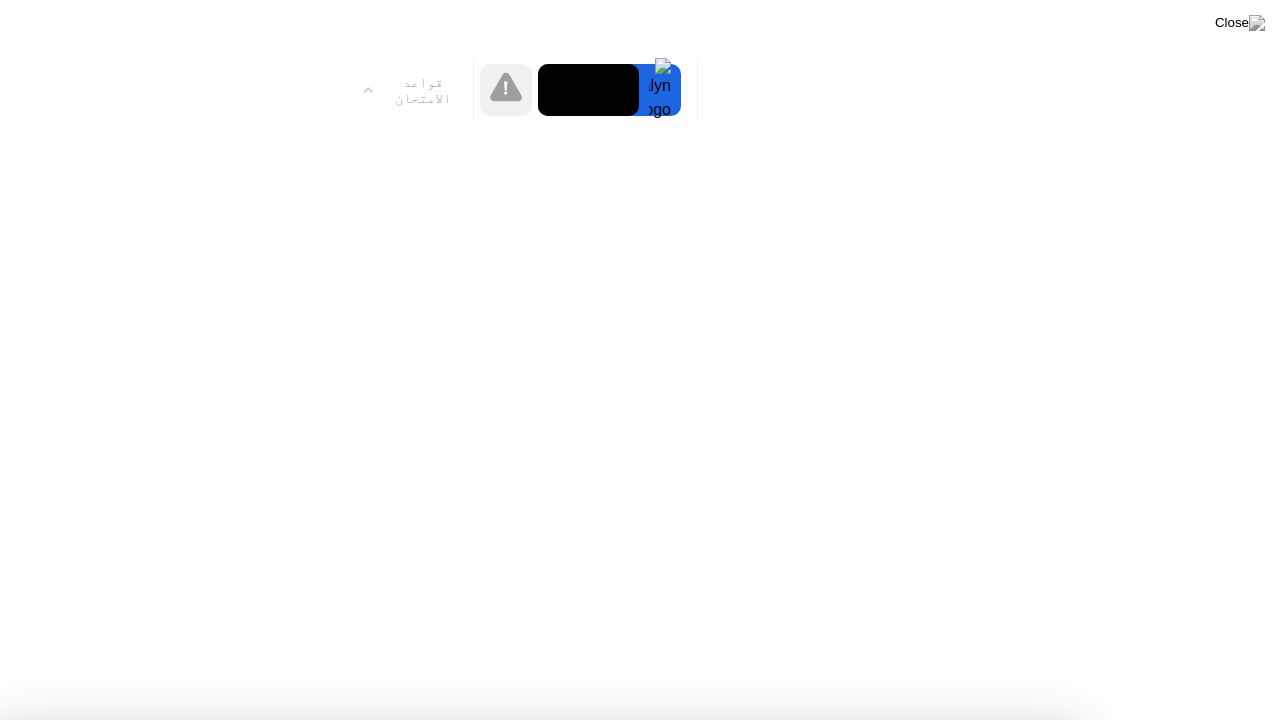 click on "فهمت!" at bounding box center [537, 1289] 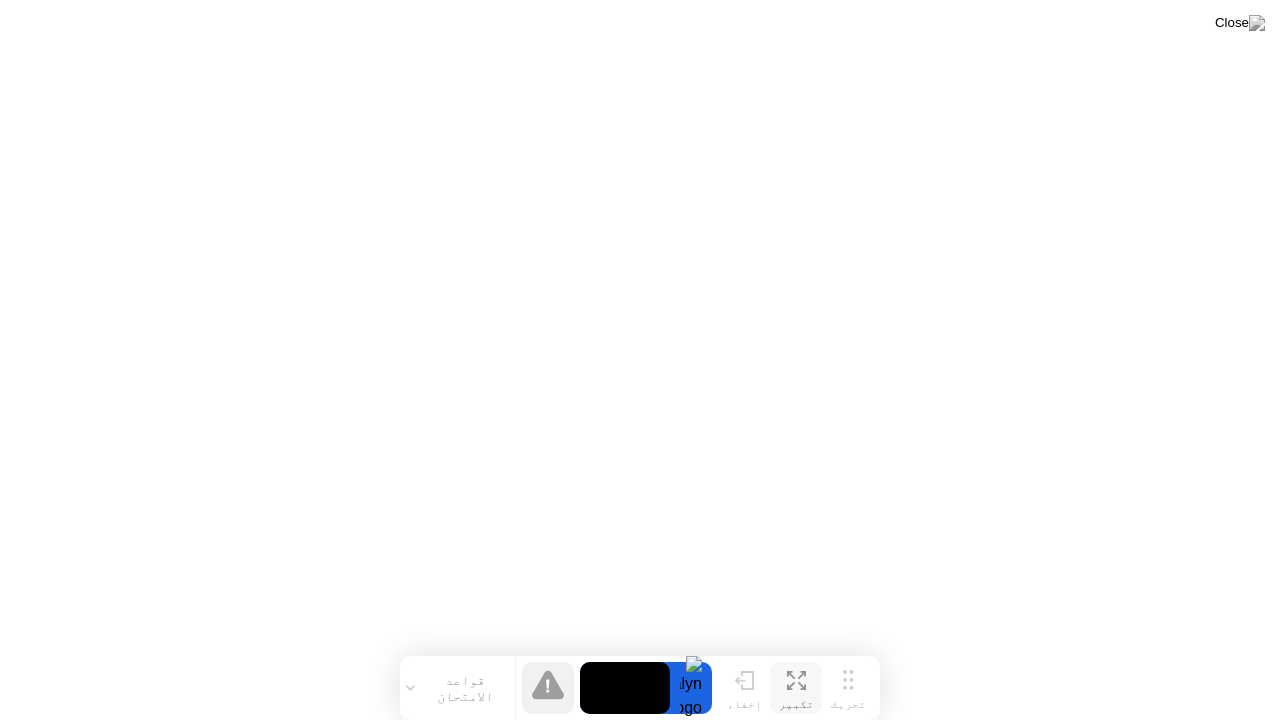 click on "قواعد الامتحان" 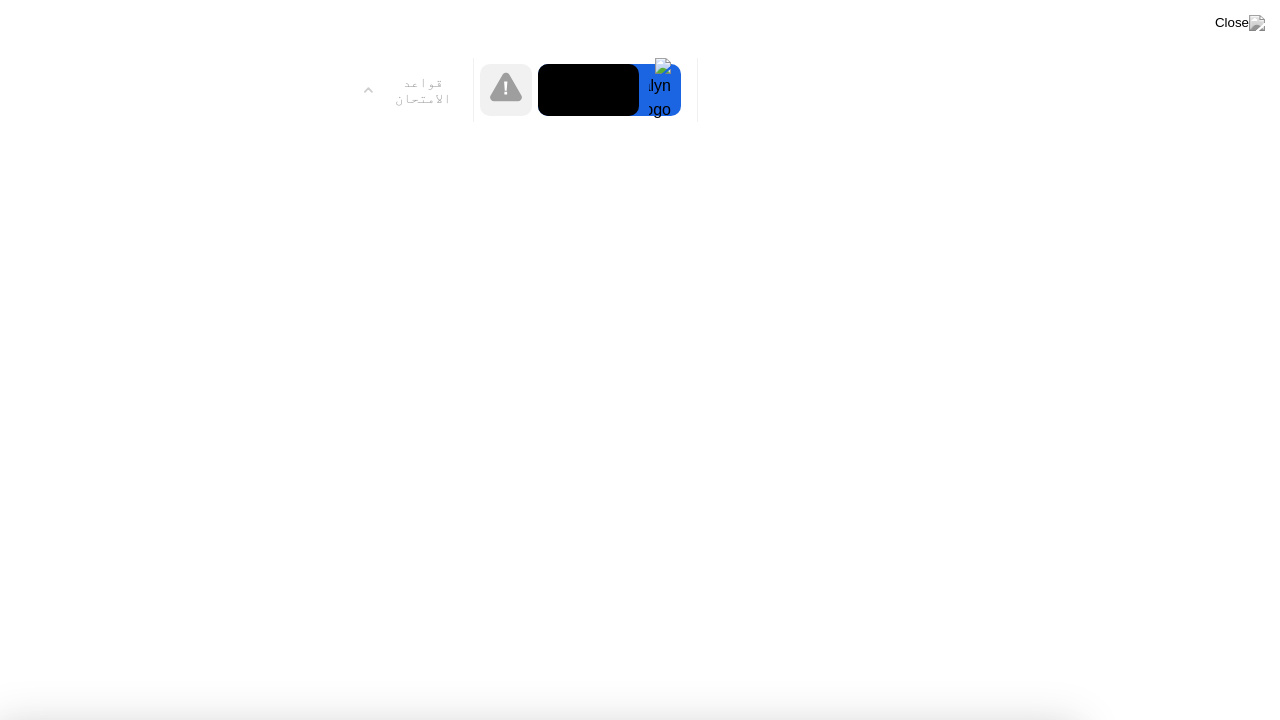 click 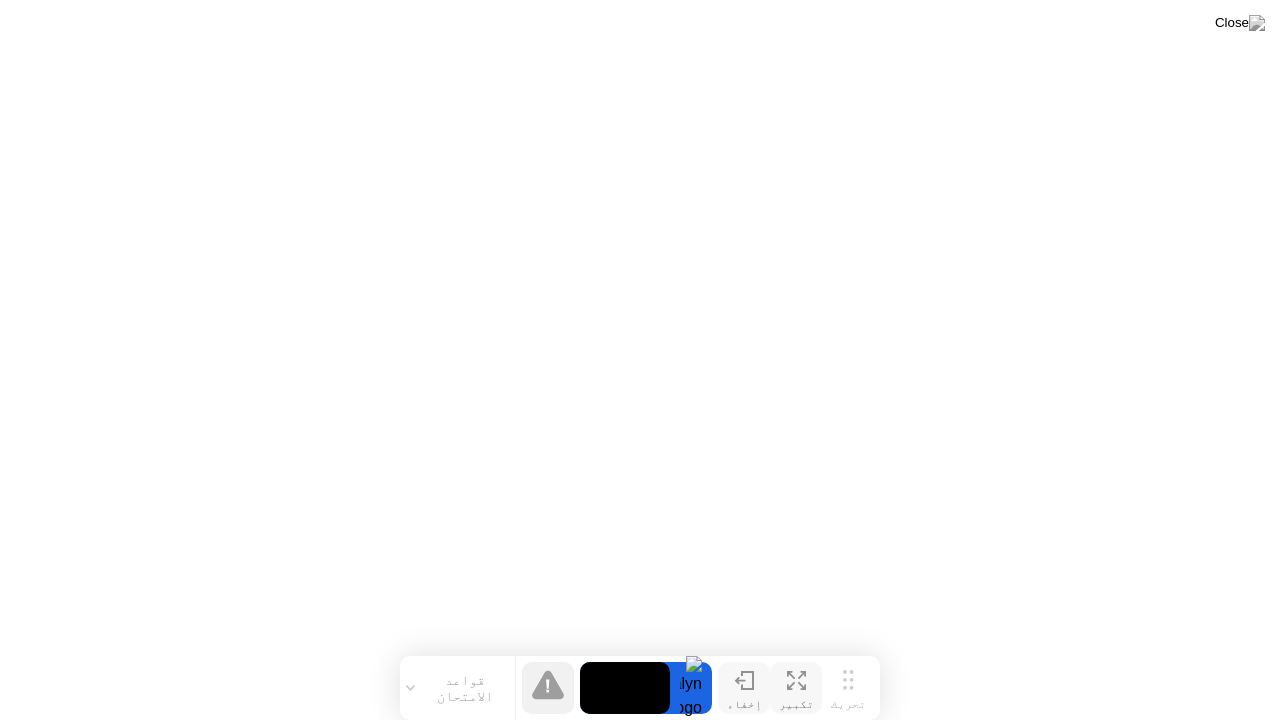 click on "إخفاء" at bounding box center [744, 704] 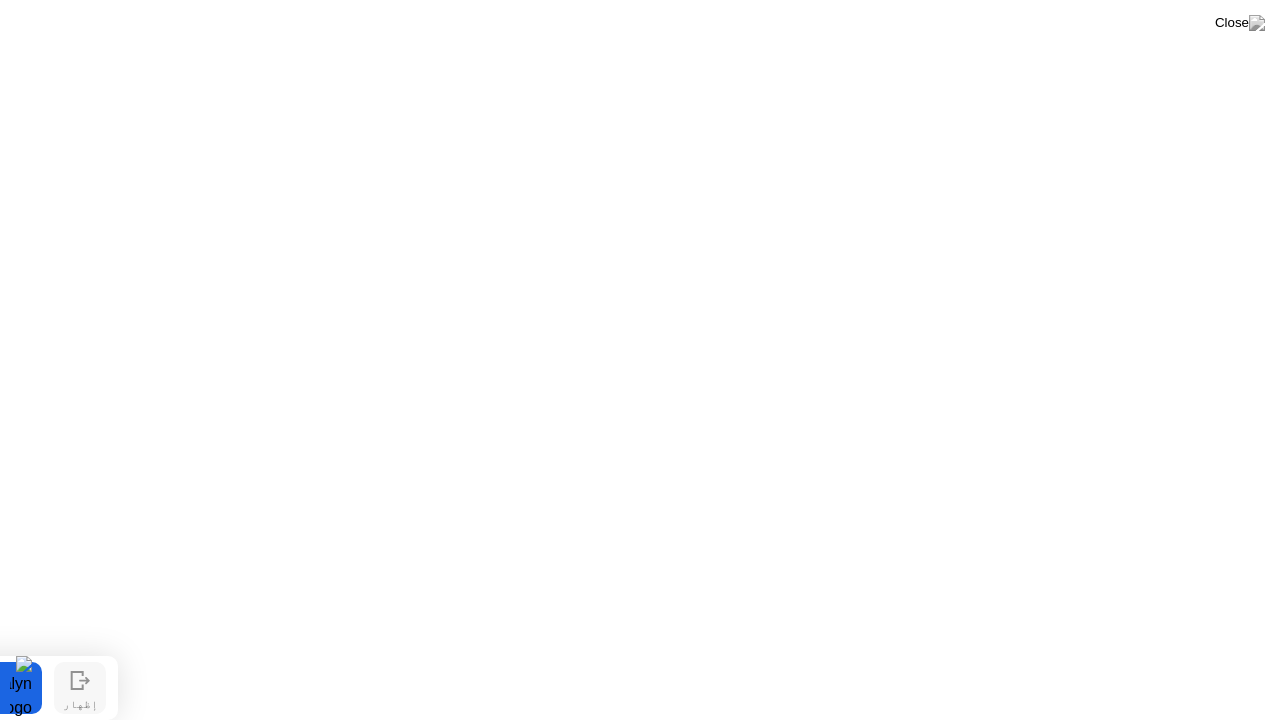 click 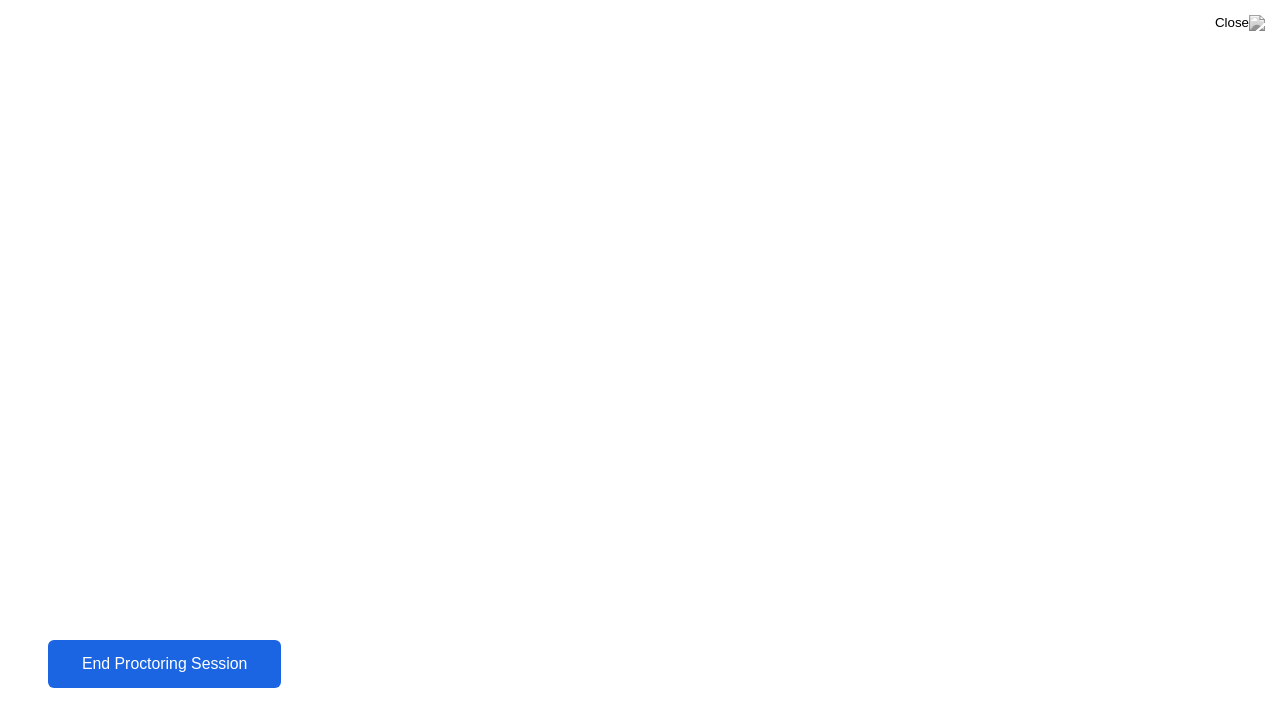 click on "End Proctoring Session" 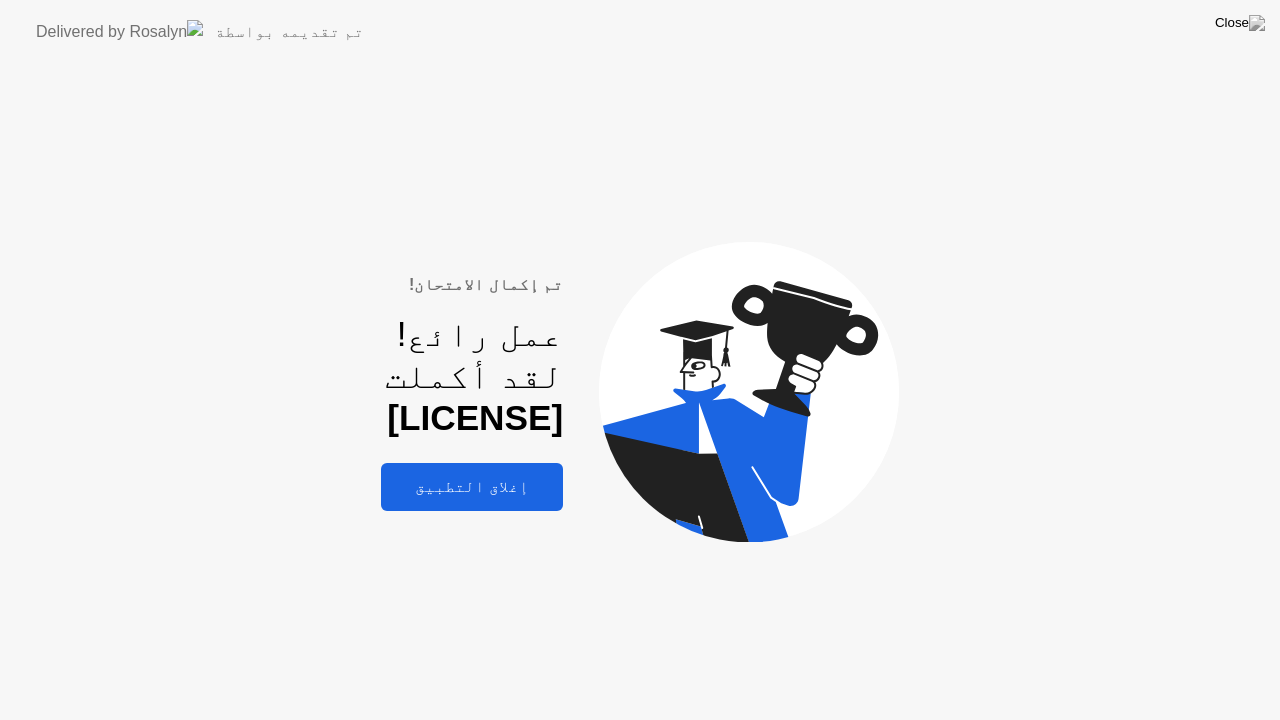 click on "إغلاق التطبيق" 